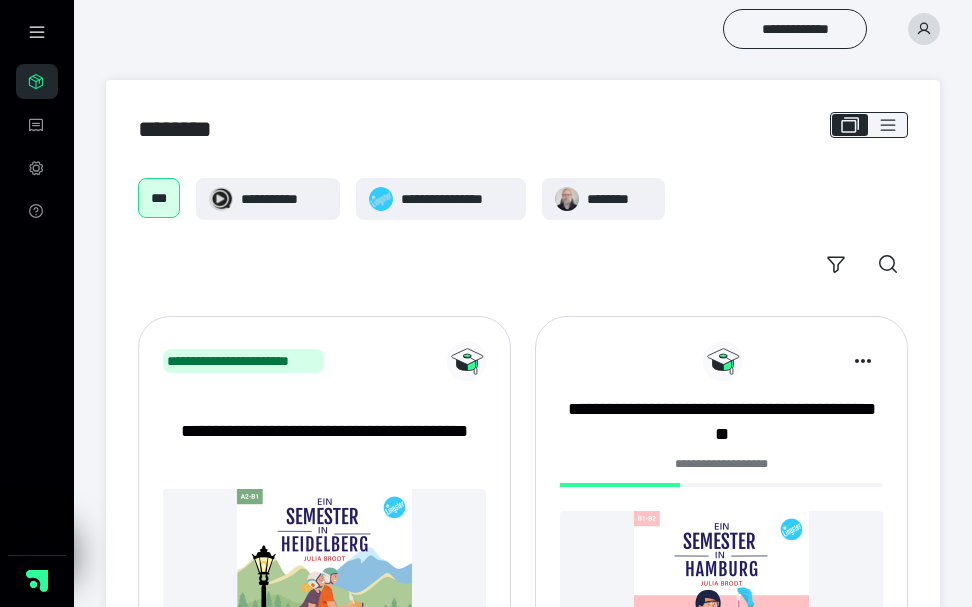 scroll, scrollTop: 221, scrollLeft: 0, axis: vertical 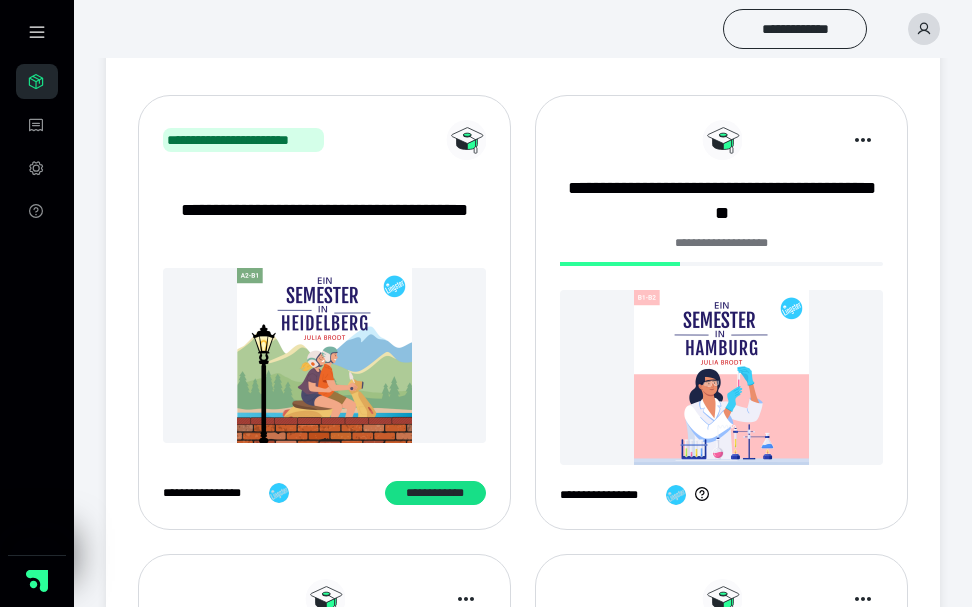 click at bounding box center [721, 377] 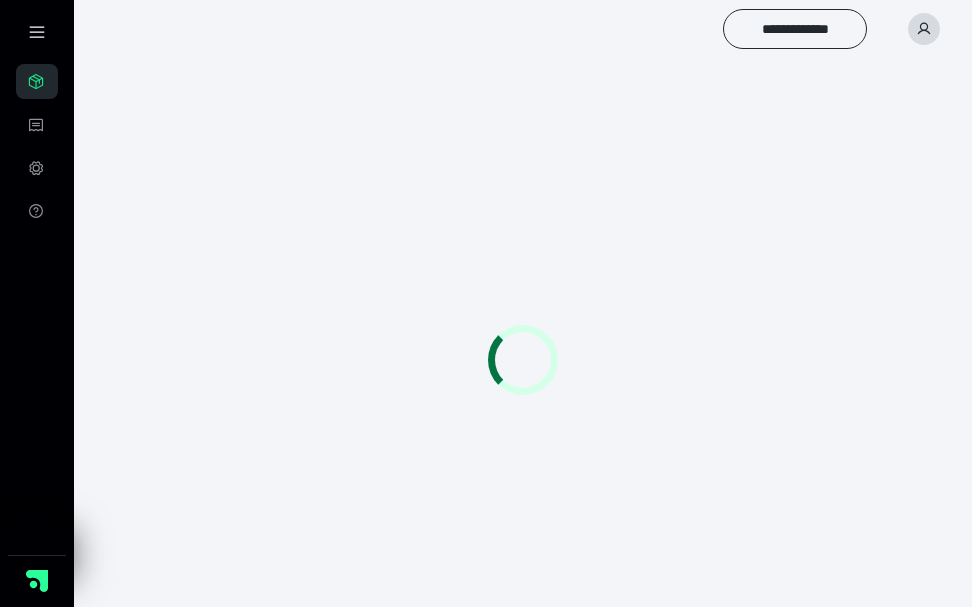 scroll, scrollTop: 0, scrollLeft: 0, axis: both 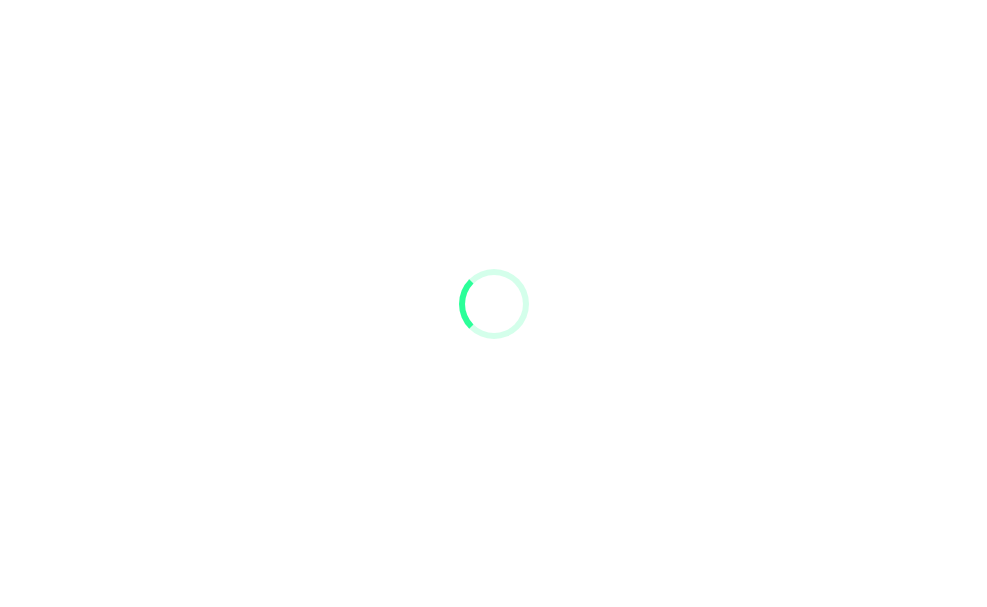 click at bounding box center [493, 303] 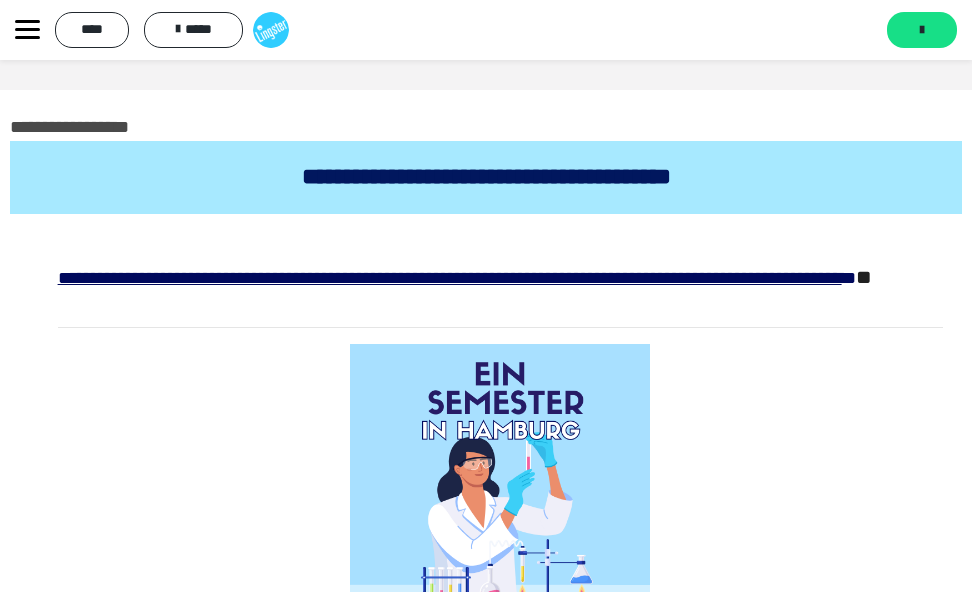 scroll, scrollTop: 11, scrollLeft: 0, axis: vertical 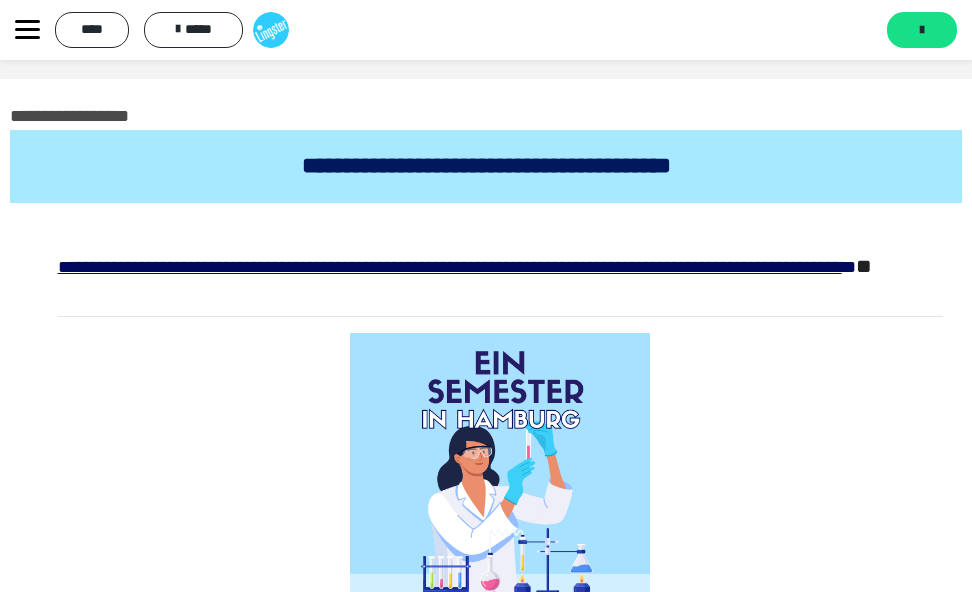 click at bounding box center (500, 483) 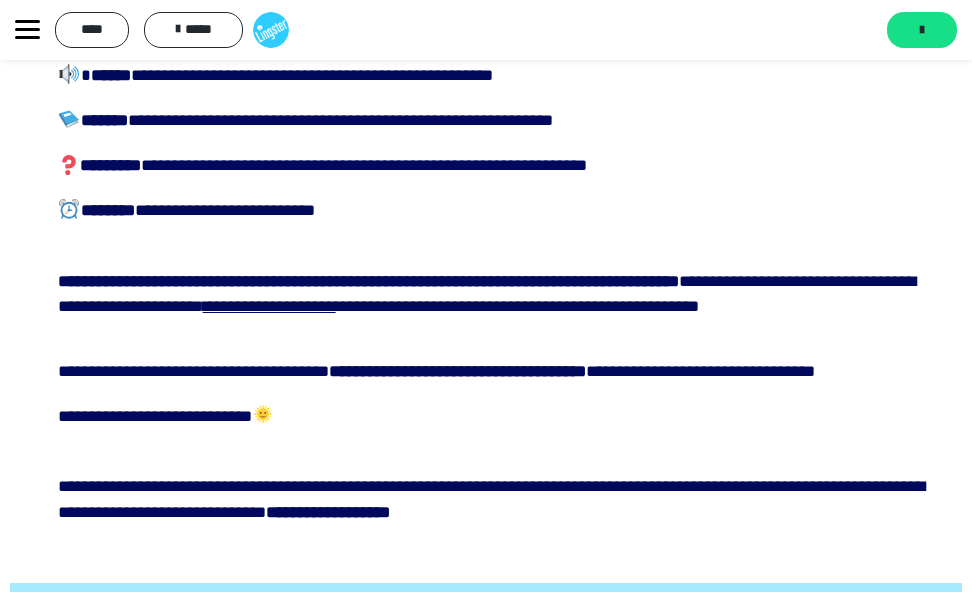 scroll, scrollTop: 0, scrollLeft: 0, axis: both 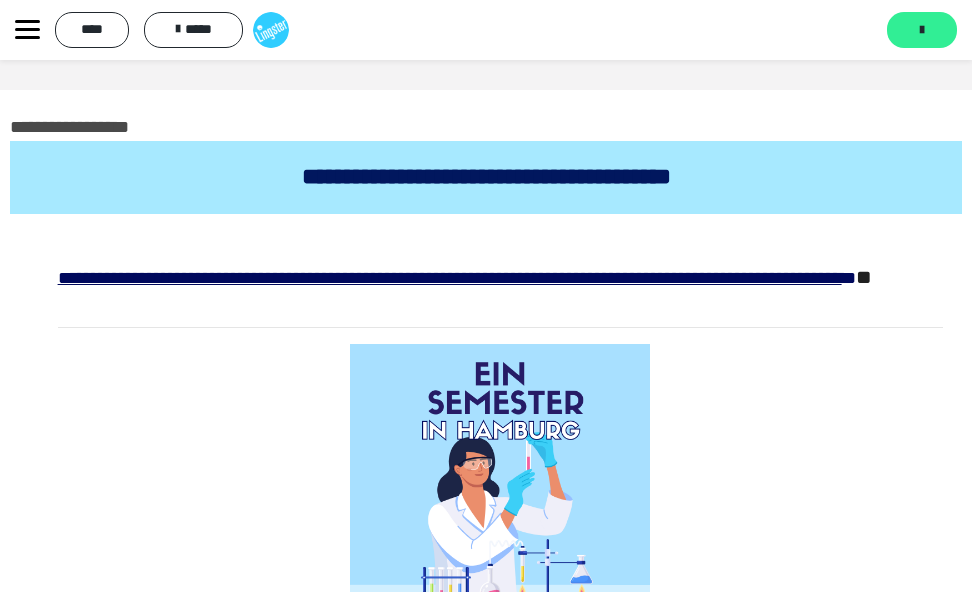 click on "****" at bounding box center (922, 30) 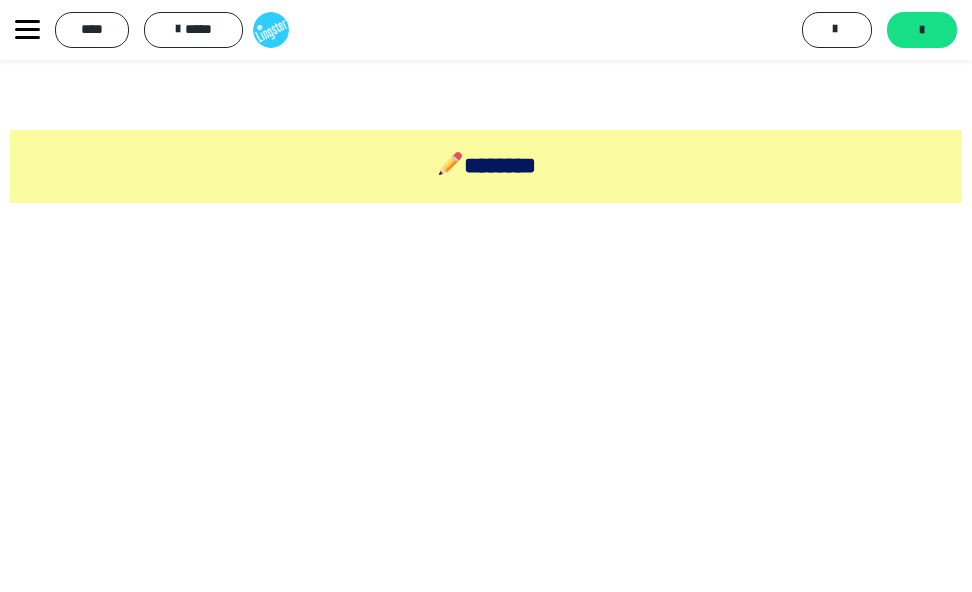 scroll, scrollTop: 1959, scrollLeft: 0, axis: vertical 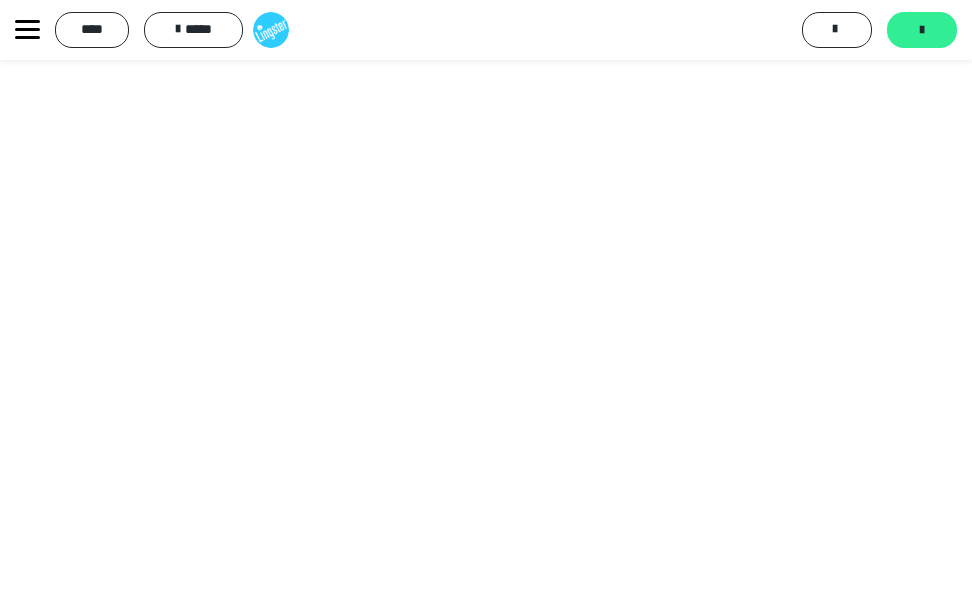 click at bounding box center (922, 30) 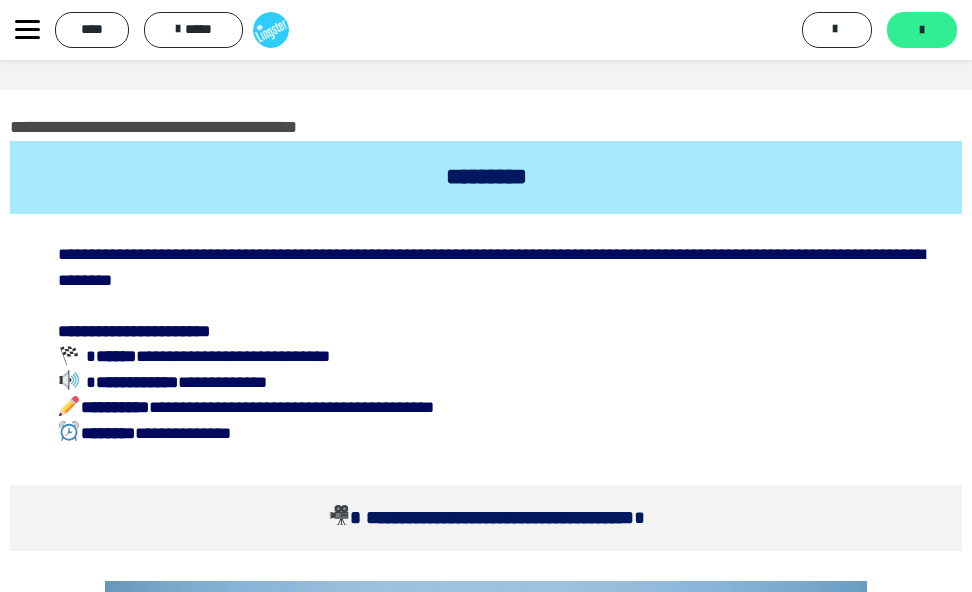click at bounding box center [922, 30] 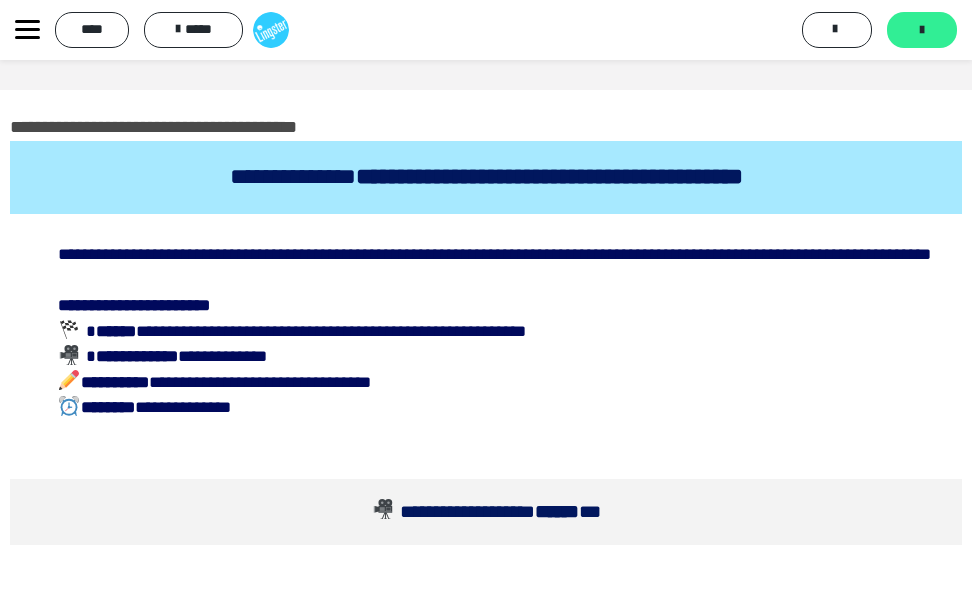click at bounding box center (922, 30) 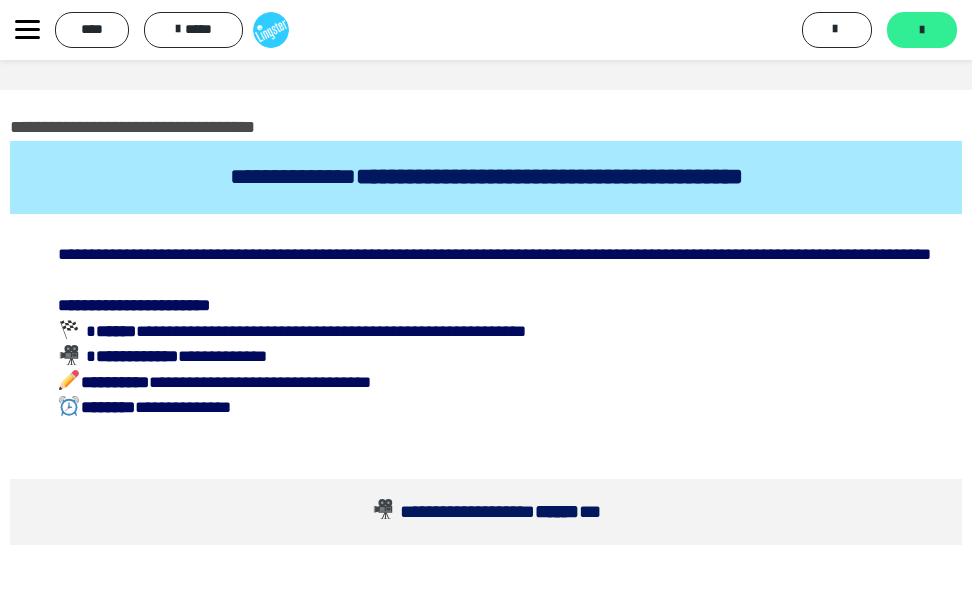 click at bounding box center [922, 30] 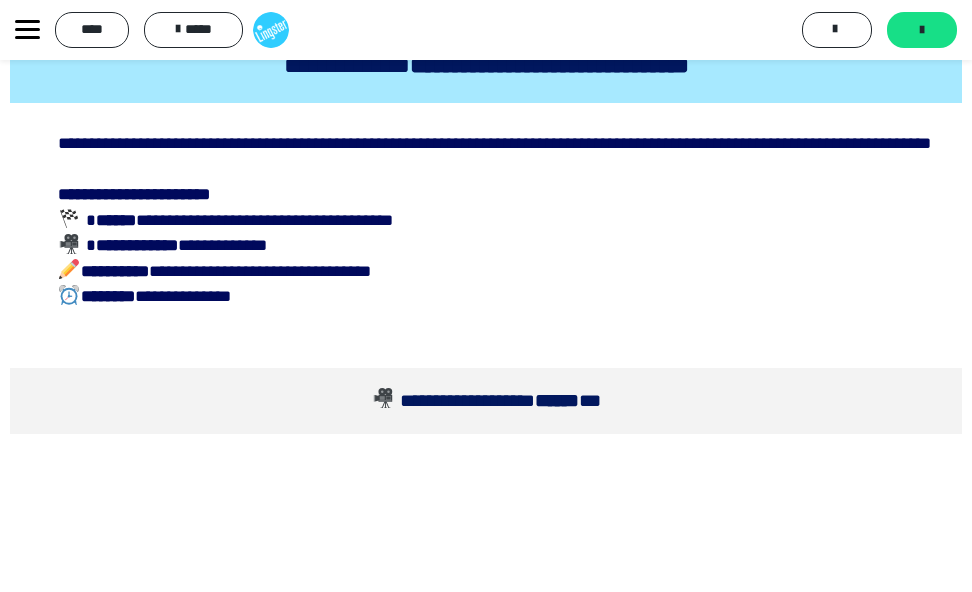 scroll, scrollTop: 0, scrollLeft: 0, axis: both 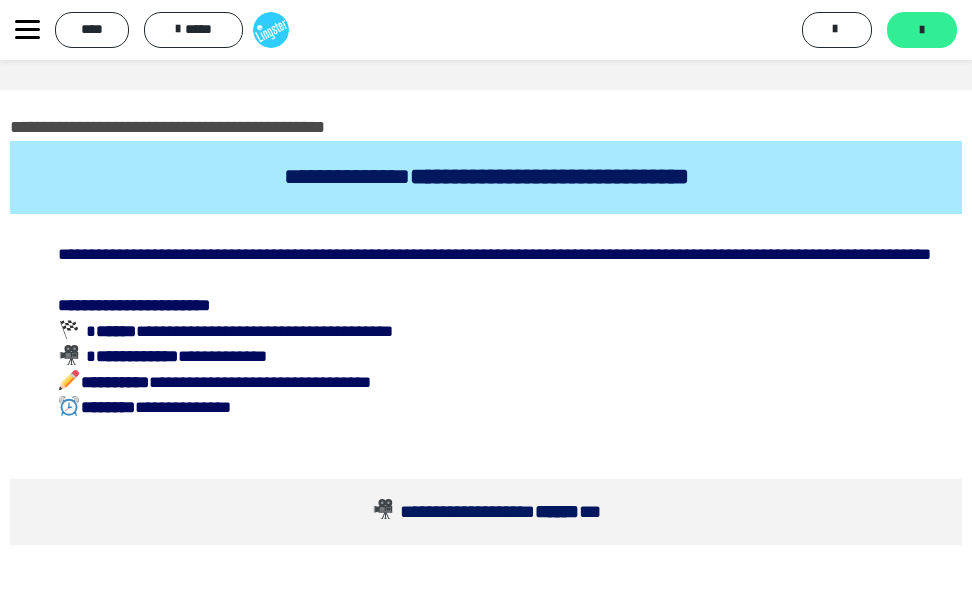 click on "****" at bounding box center [922, 30] 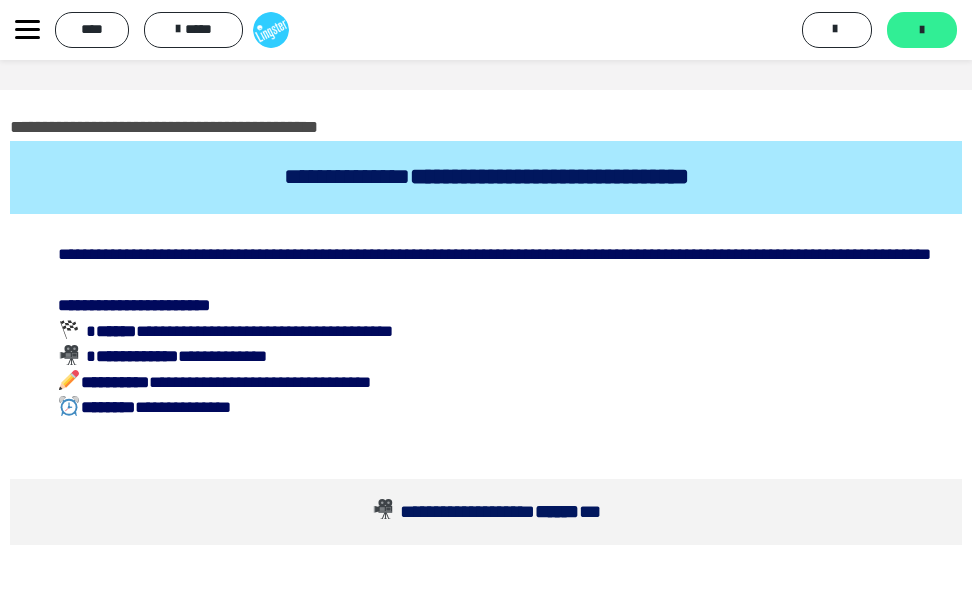 click on "****" at bounding box center [922, 30] 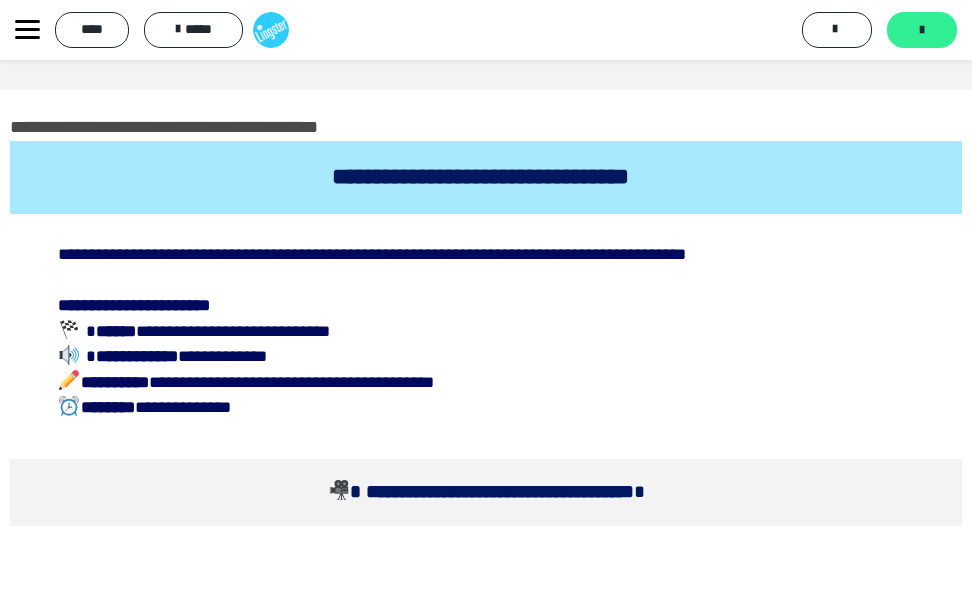 click on "****" at bounding box center [922, 30] 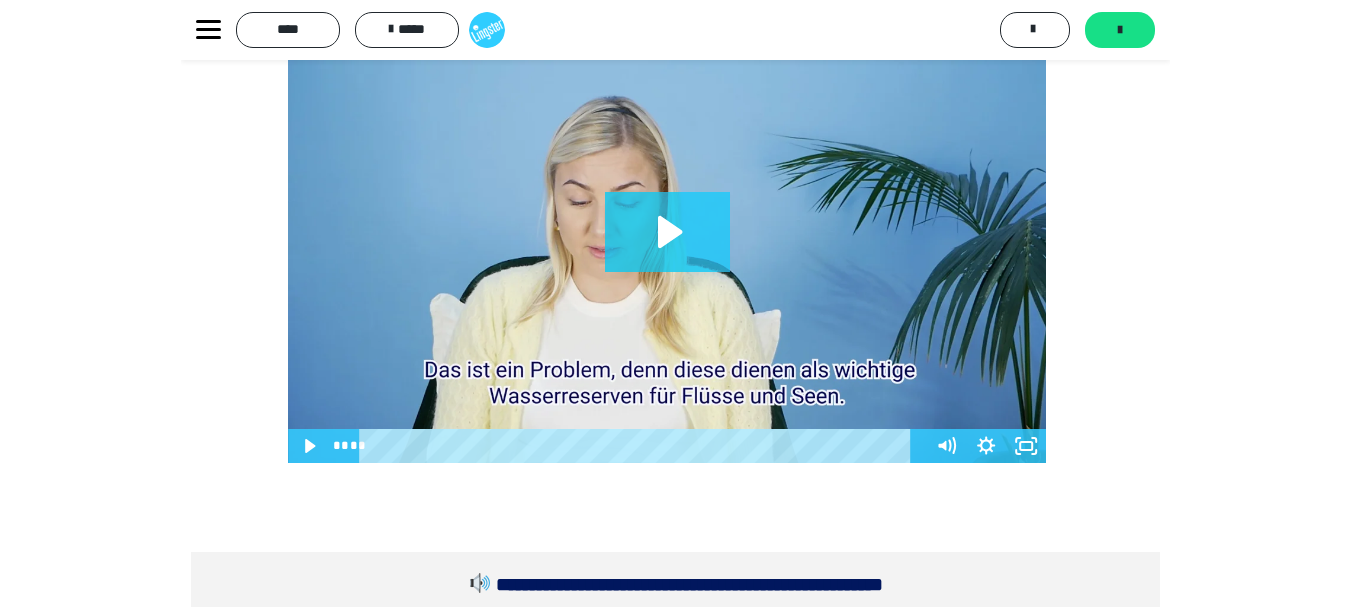 scroll, scrollTop: 524, scrollLeft: 0, axis: vertical 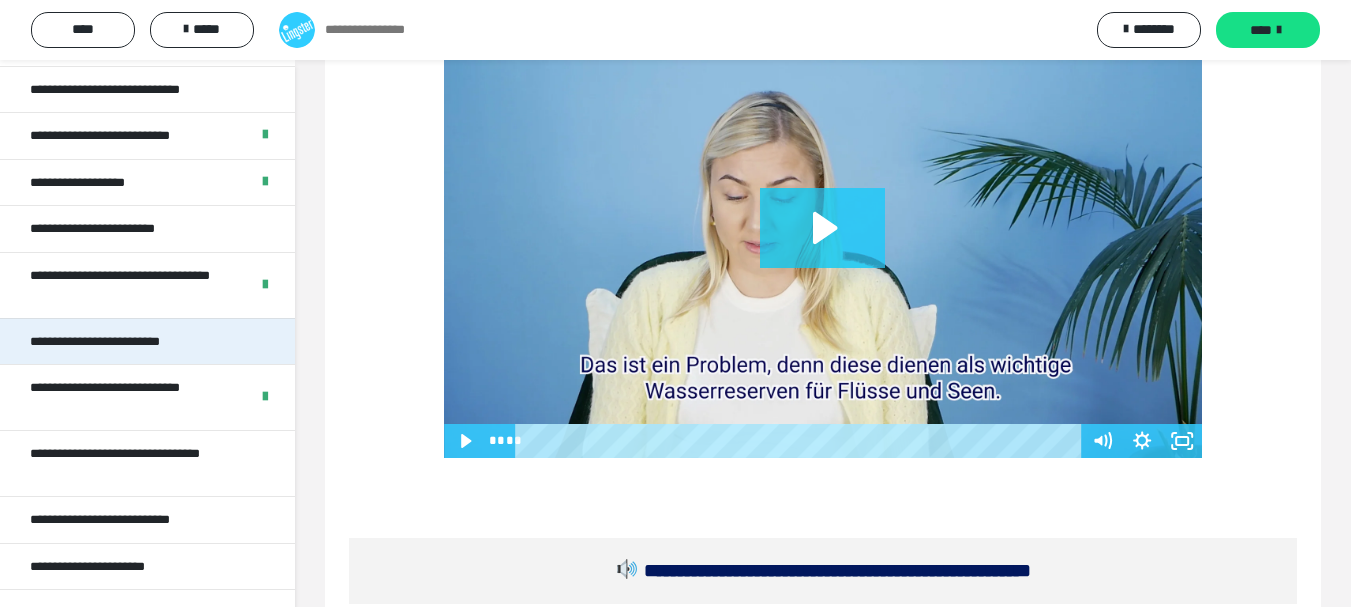 click on "**********" at bounding box center [109, 342] 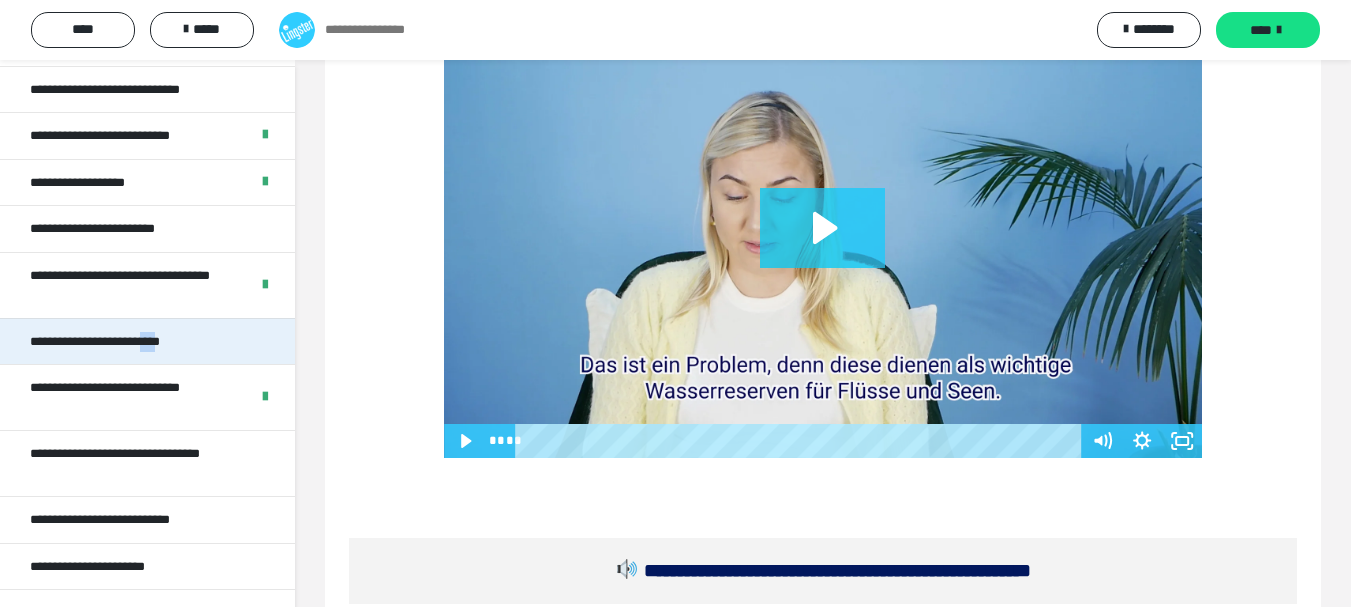 click on "**********" at bounding box center [109, 342] 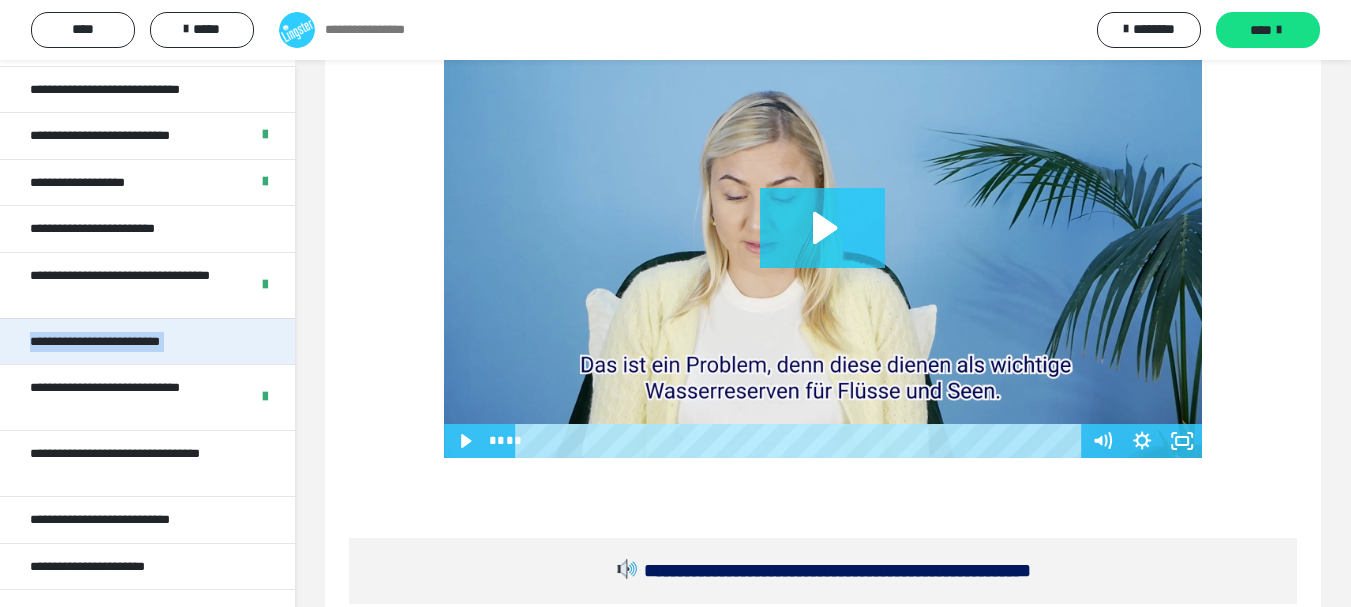 click on "**********" at bounding box center (109, 342) 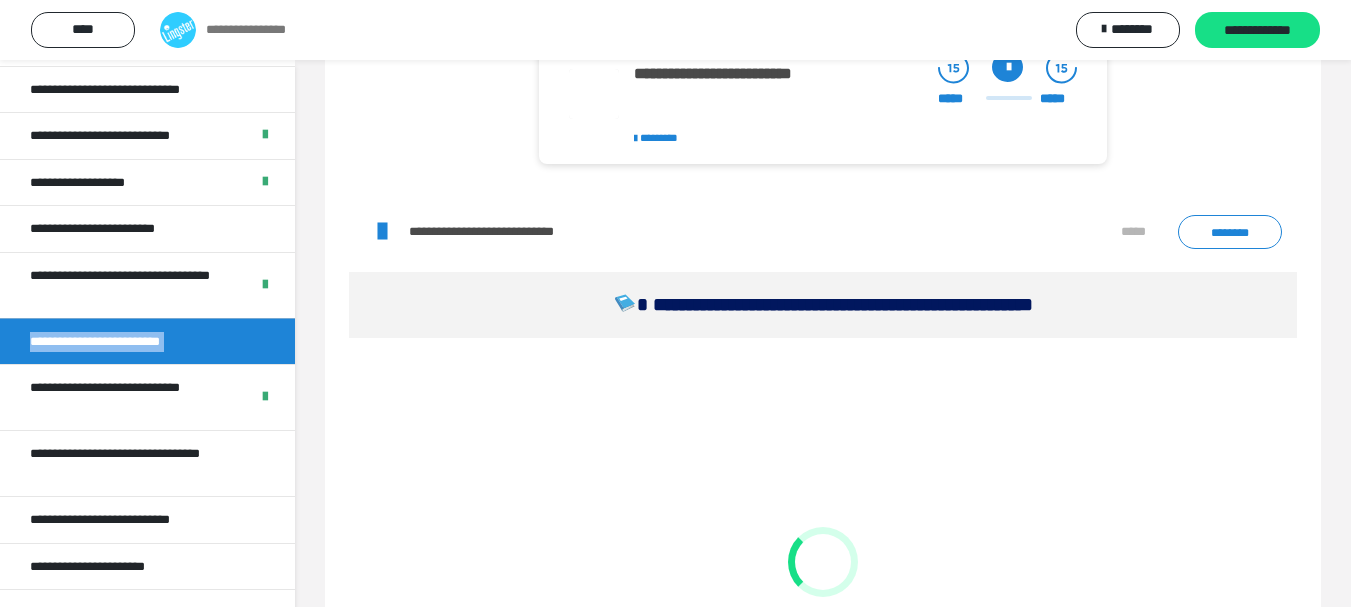 scroll, scrollTop: 1151, scrollLeft: 0, axis: vertical 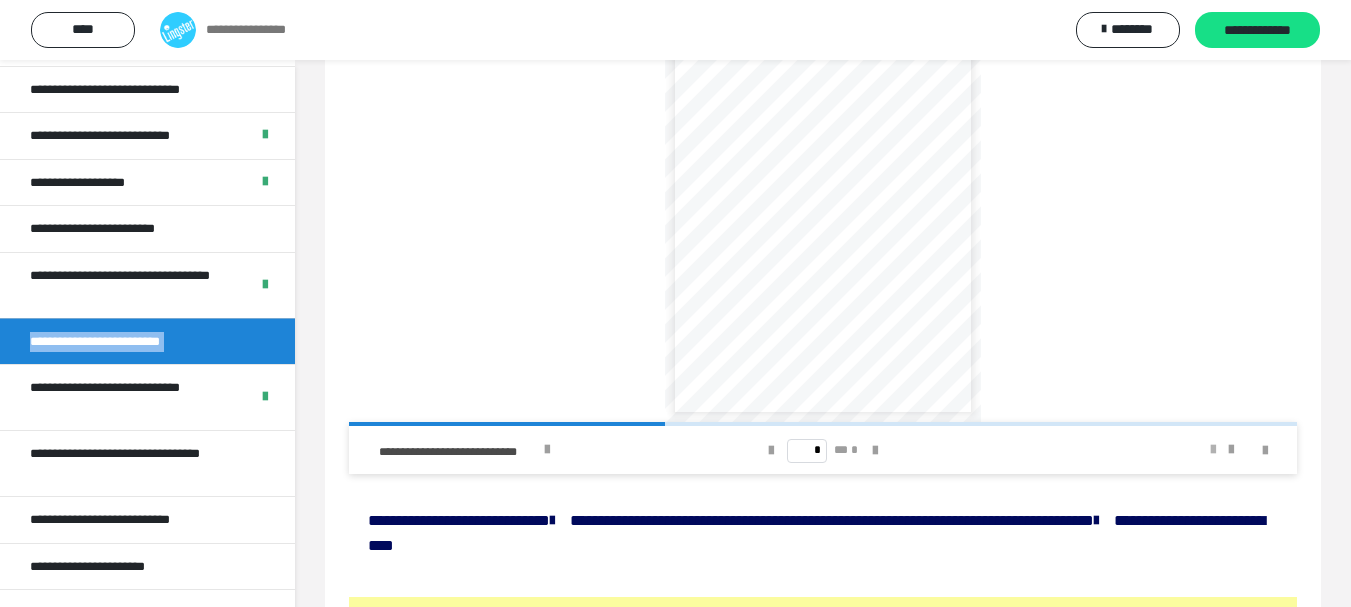 click at bounding box center (1213, 450) 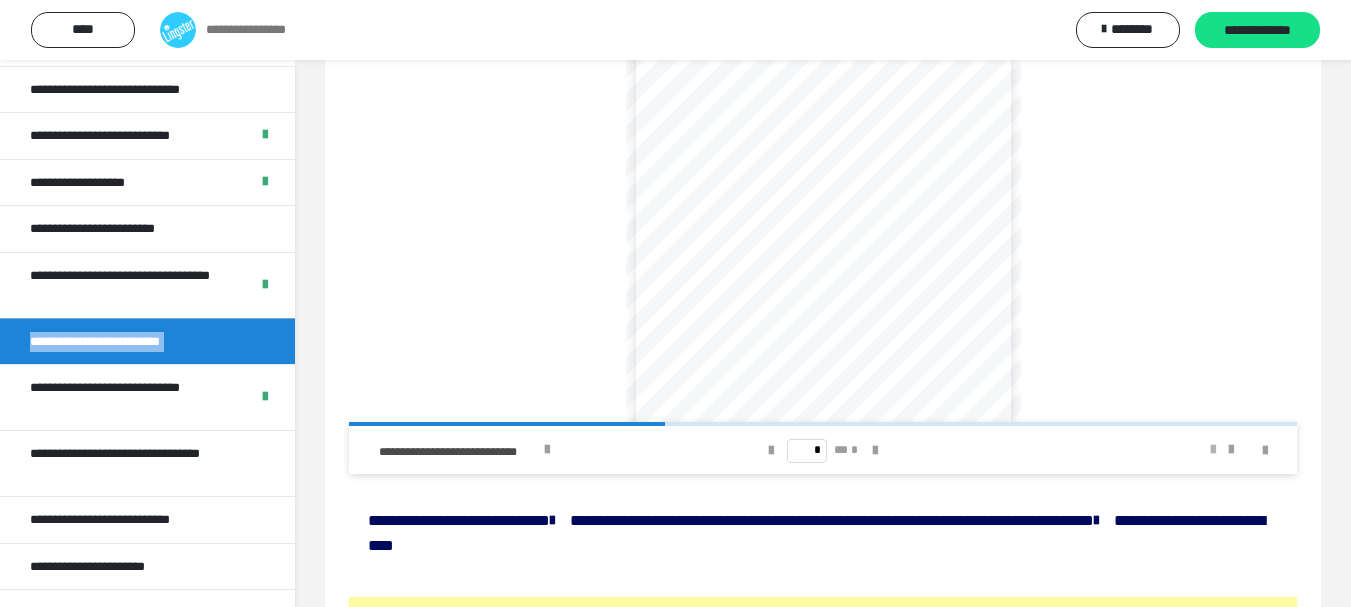 click at bounding box center [1213, 450] 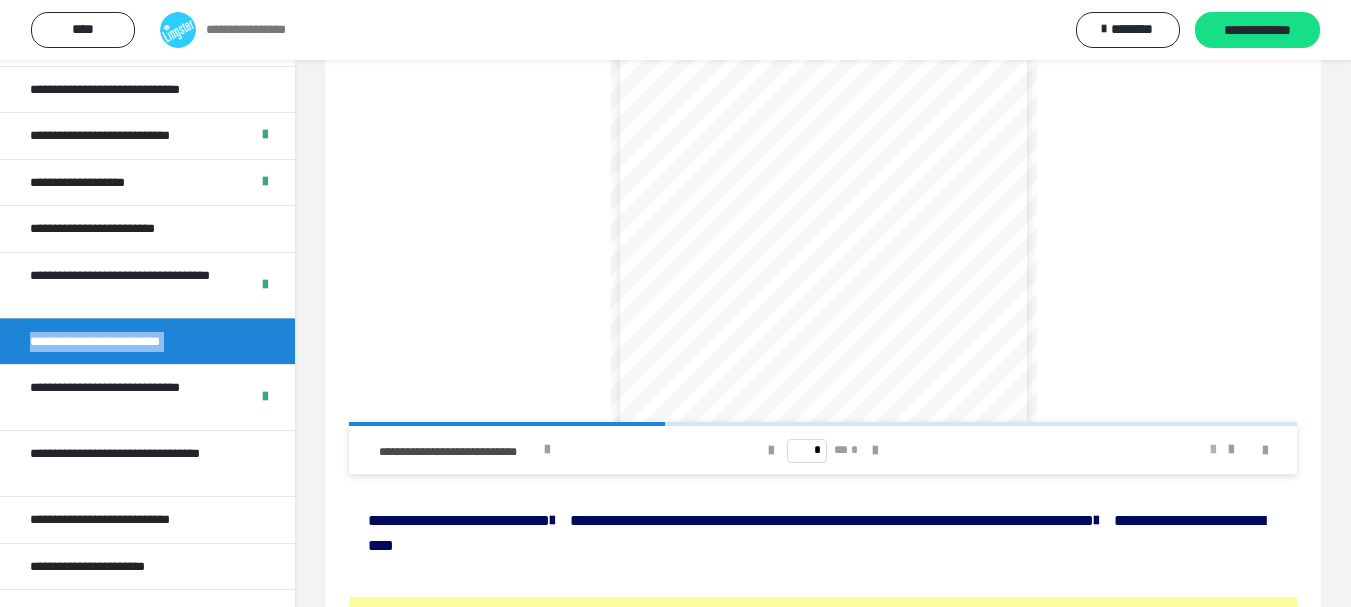 click at bounding box center [1213, 450] 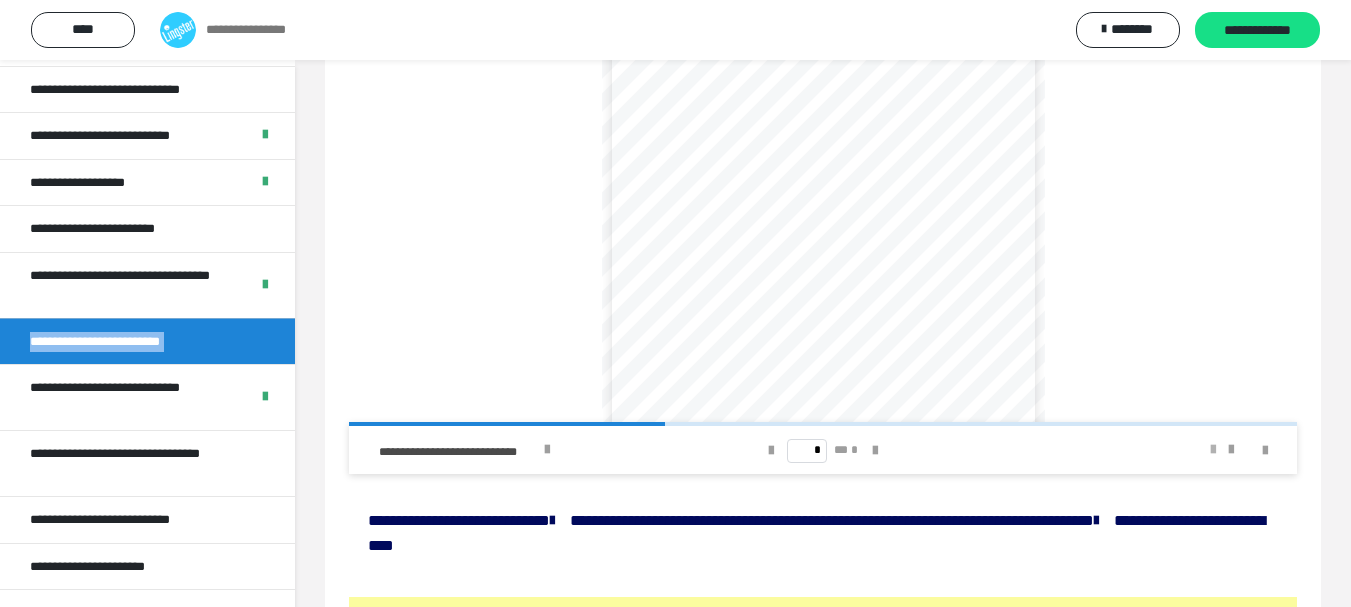 click at bounding box center [1213, 450] 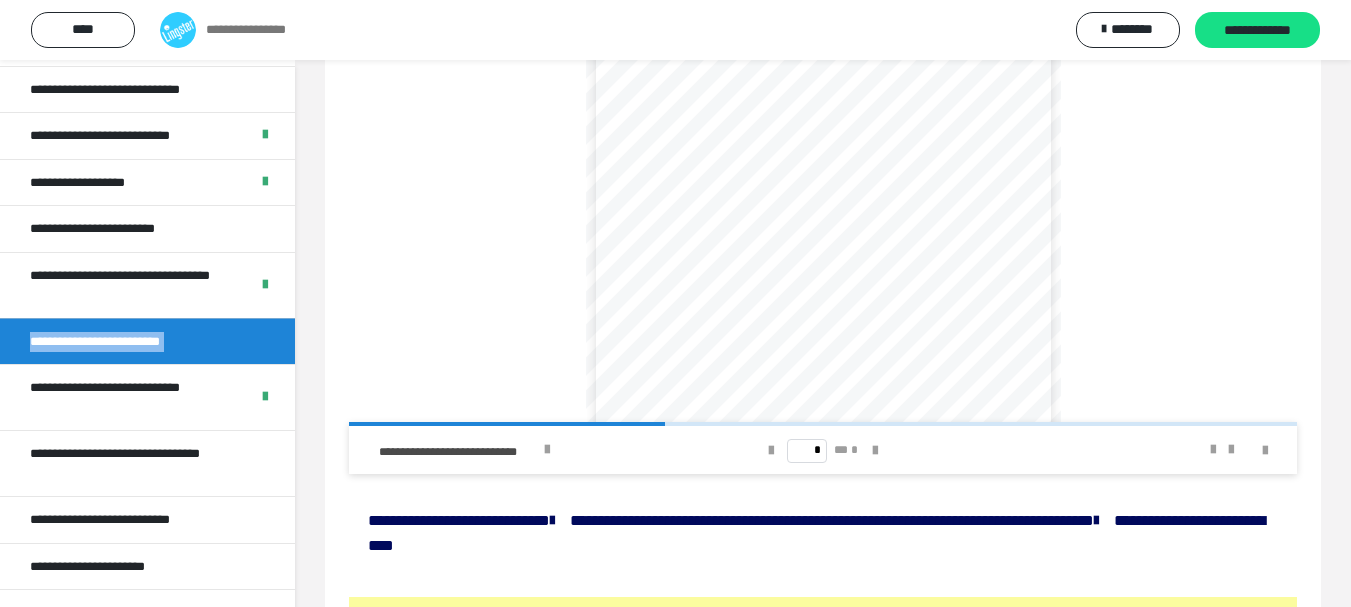 scroll, scrollTop: 4, scrollLeft: 0, axis: vertical 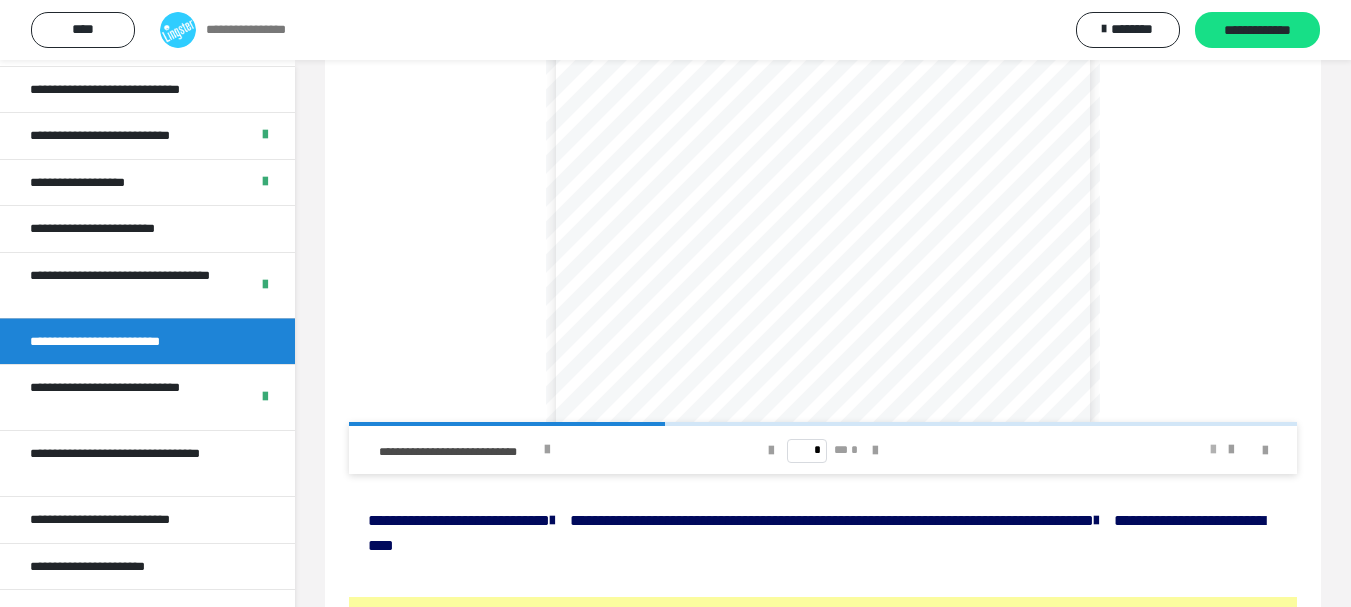 click at bounding box center (1213, 450) 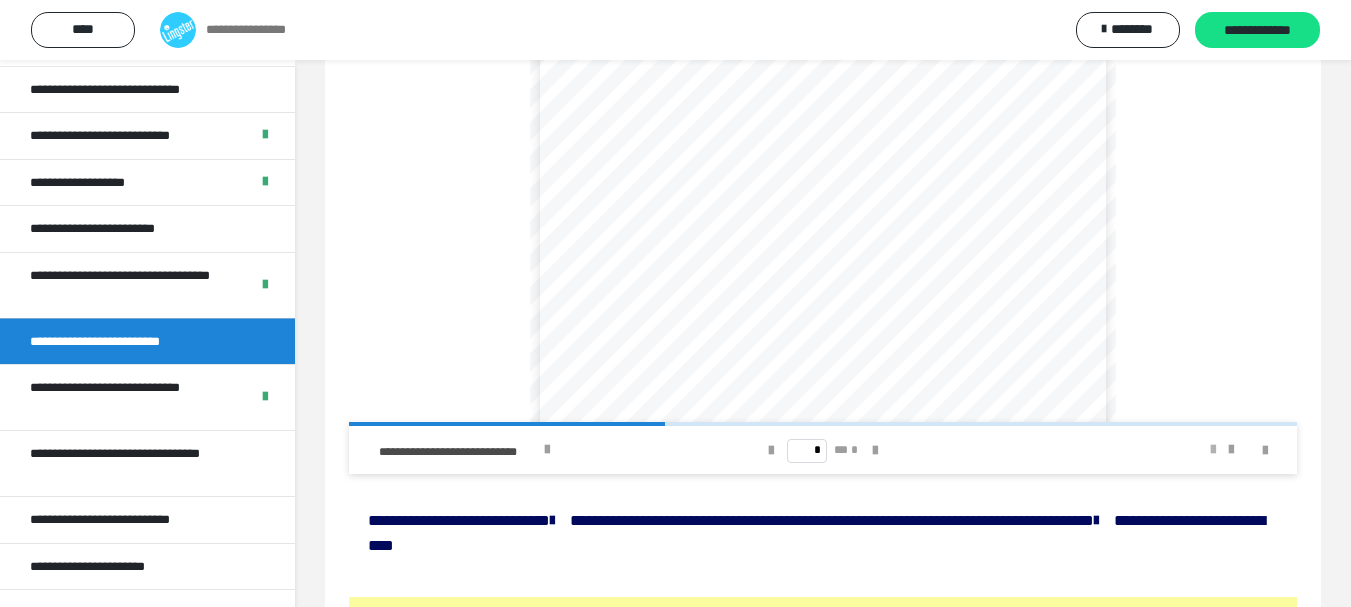 click at bounding box center [1213, 450] 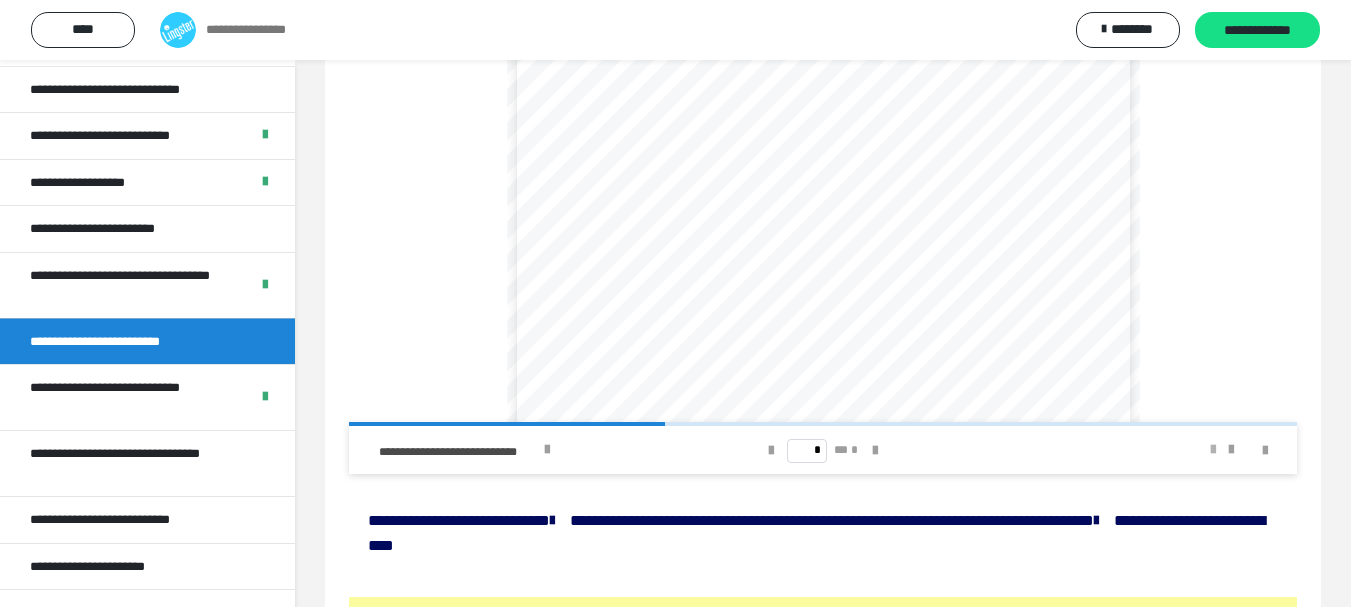click at bounding box center [1213, 450] 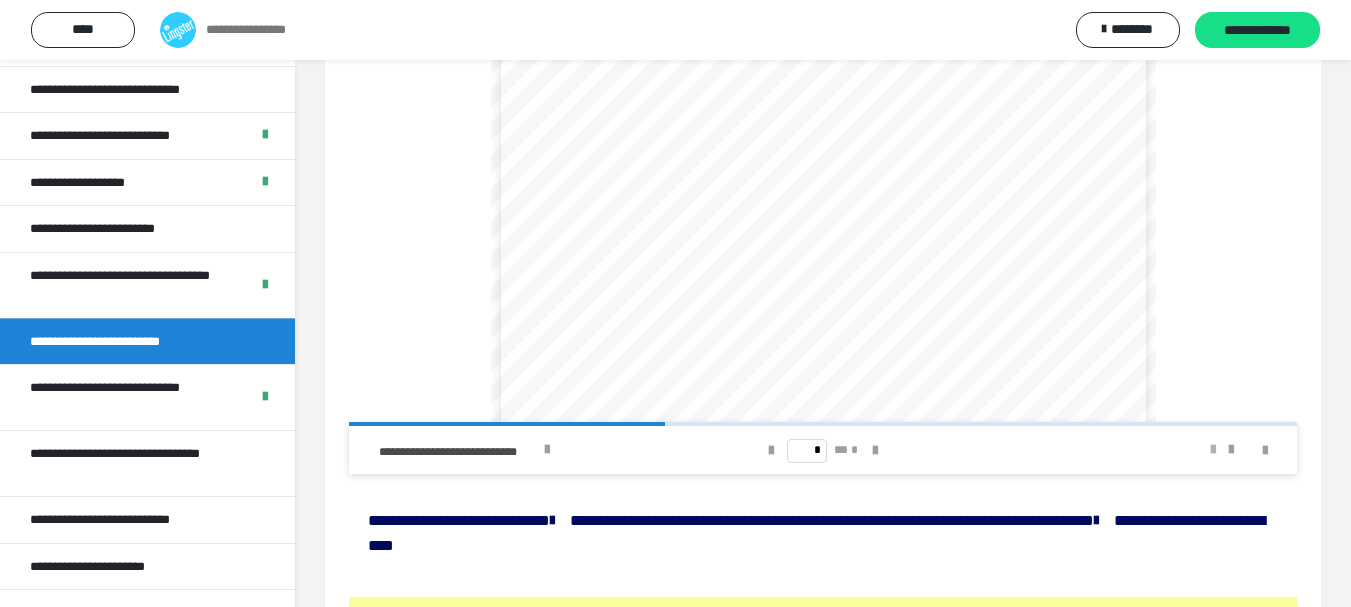 click at bounding box center (1213, 450) 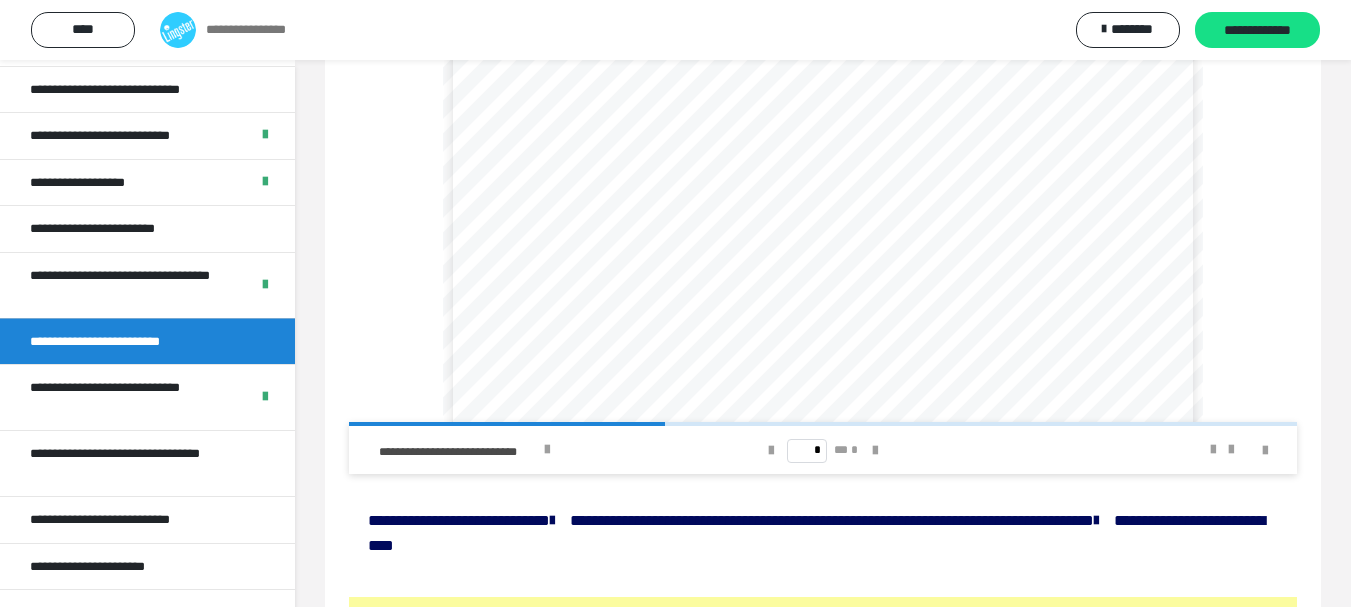 scroll, scrollTop: 671, scrollLeft: 0, axis: vertical 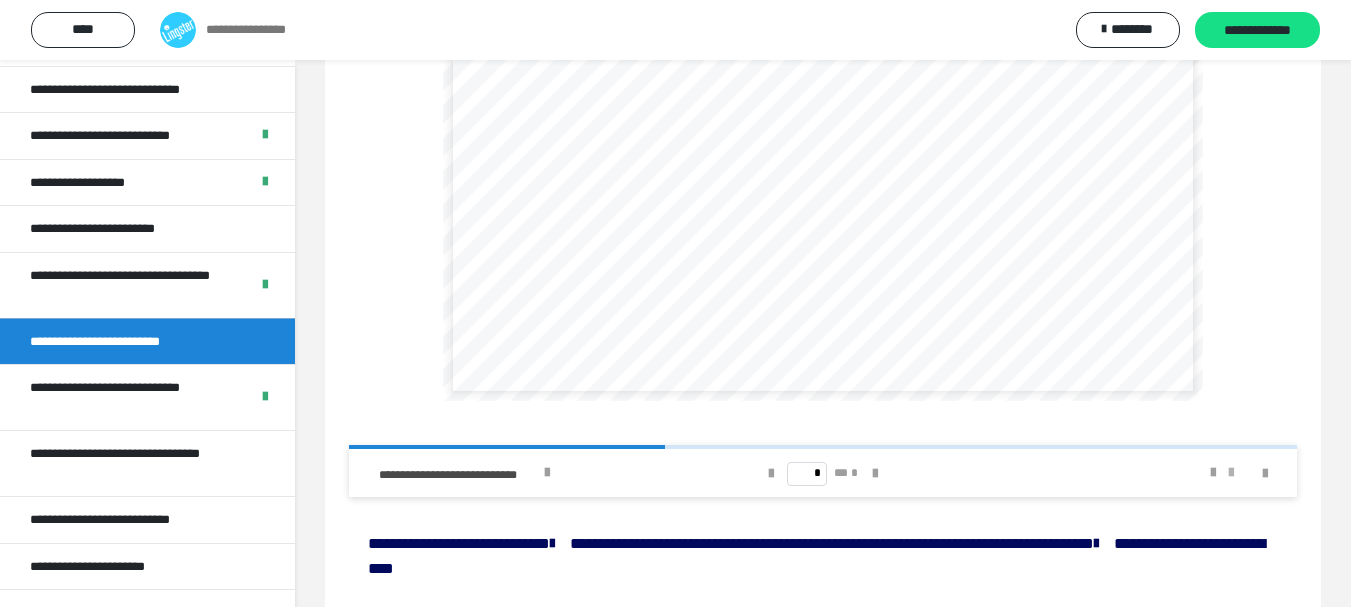 click at bounding box center [1231, 473] 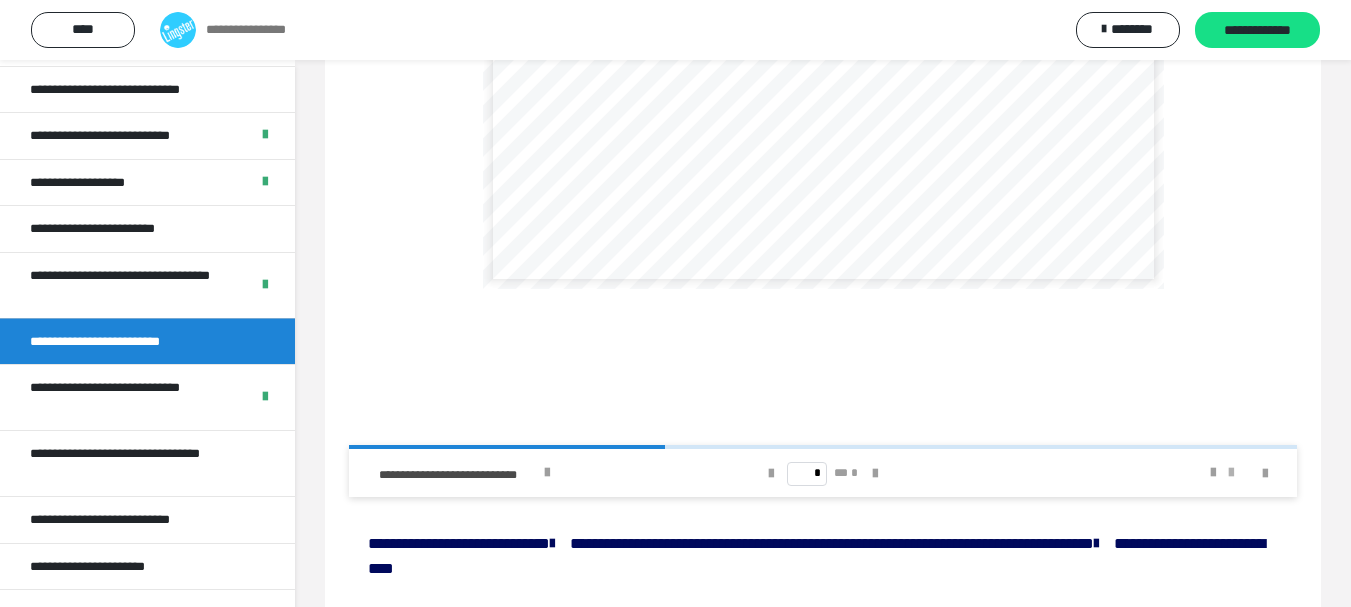 click at bounding box center [1231, 473] 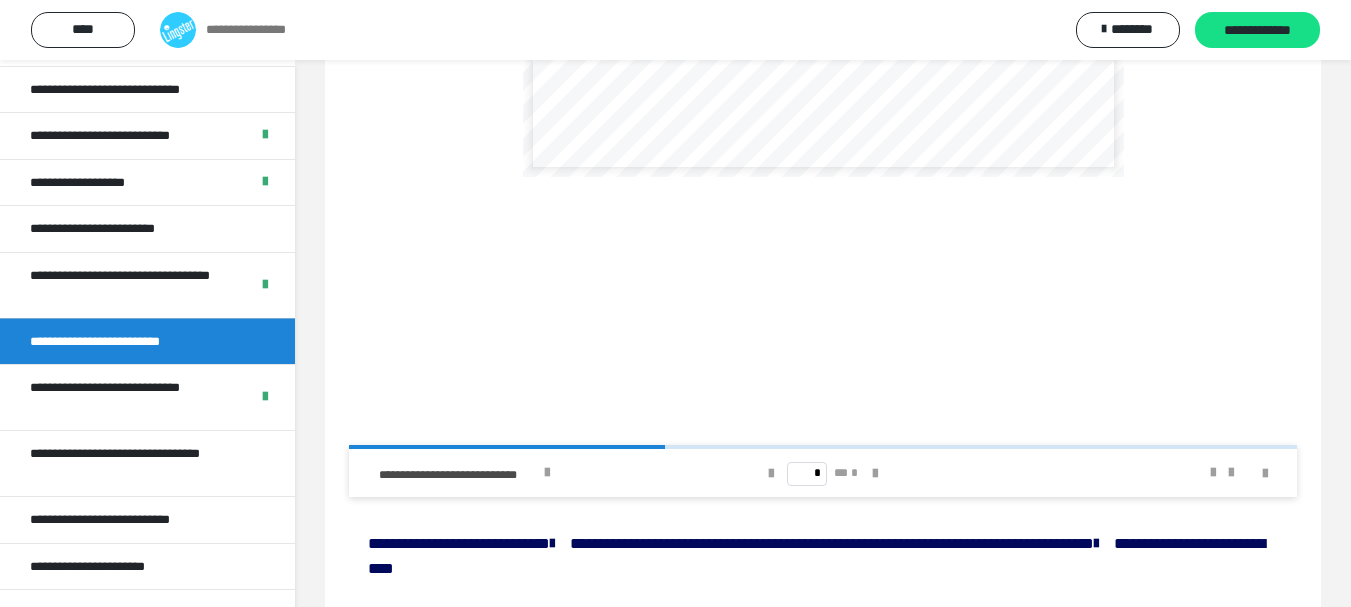 scroll, scrollTop: 671, scrollLeft: 0, axis: vertical 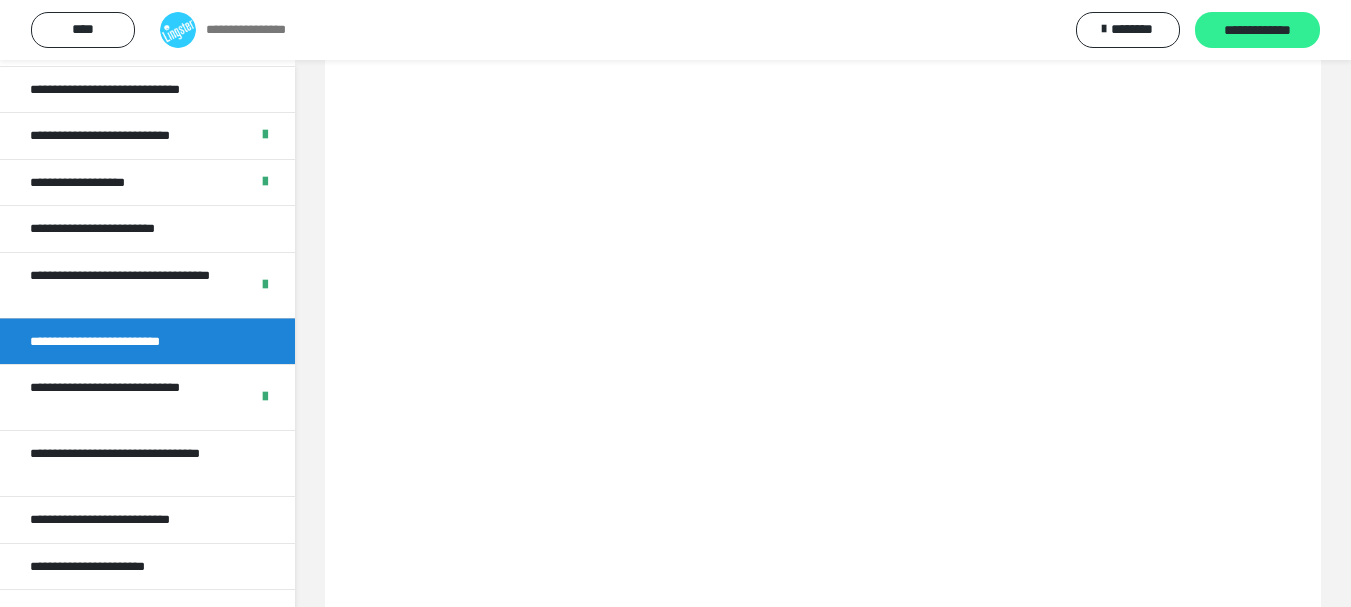 click on "**********" at bounding box center (1257, 31) 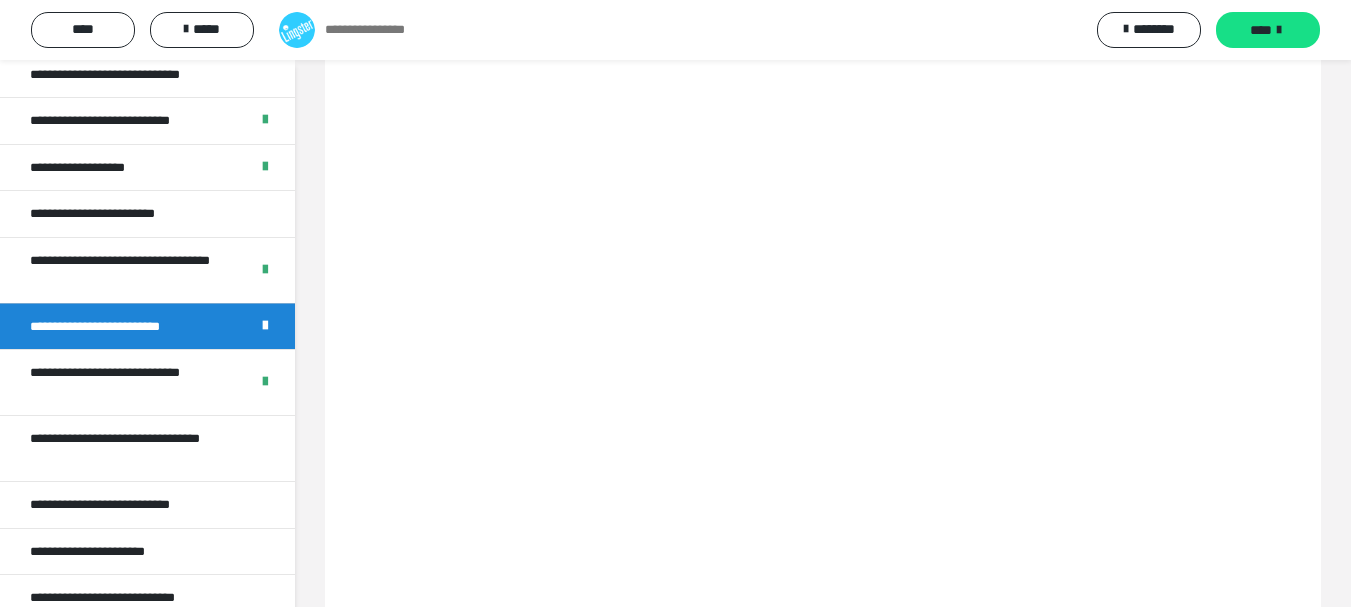 scroll, scrollTop: 829, scrollLeft: 0, axis: vertical 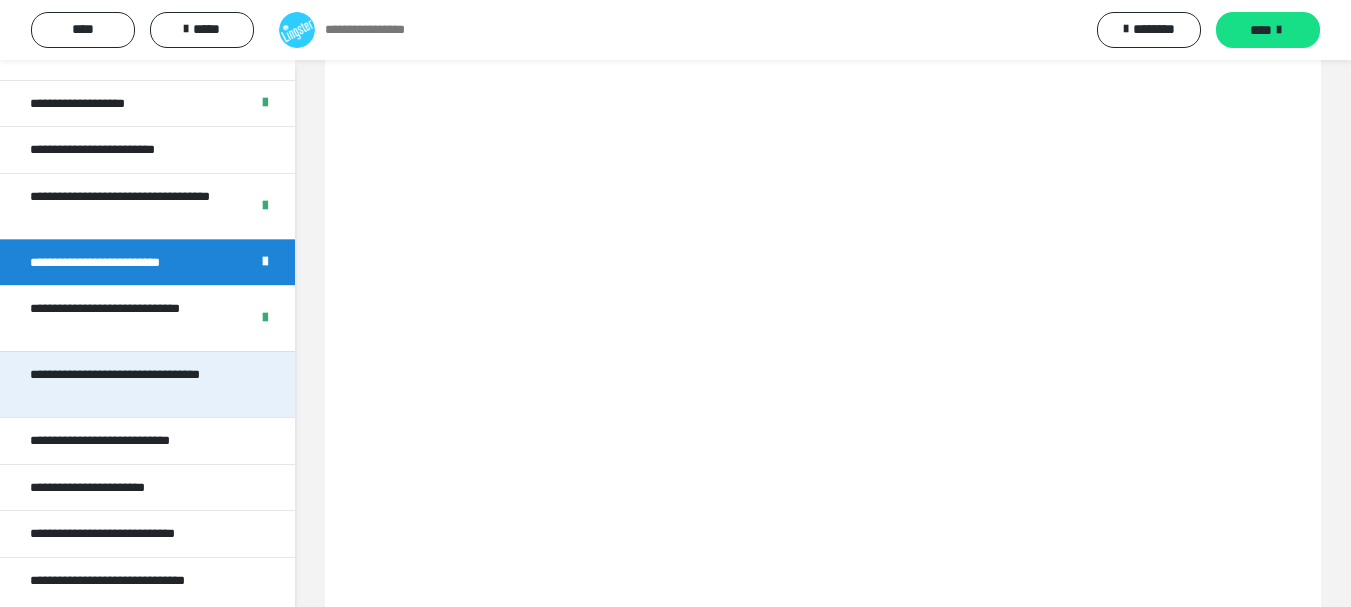 click on "**********" at bounding box center (132, 384) 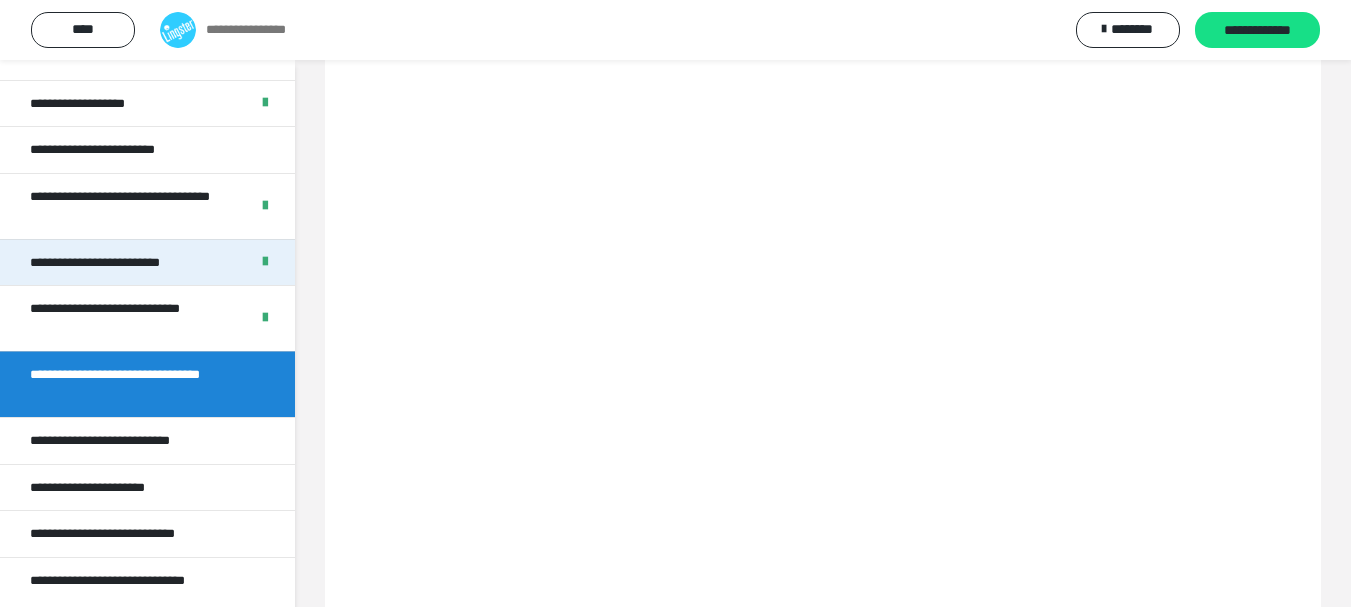 scroll, scrollTop: 0, scrollLeft: 0, axis: both 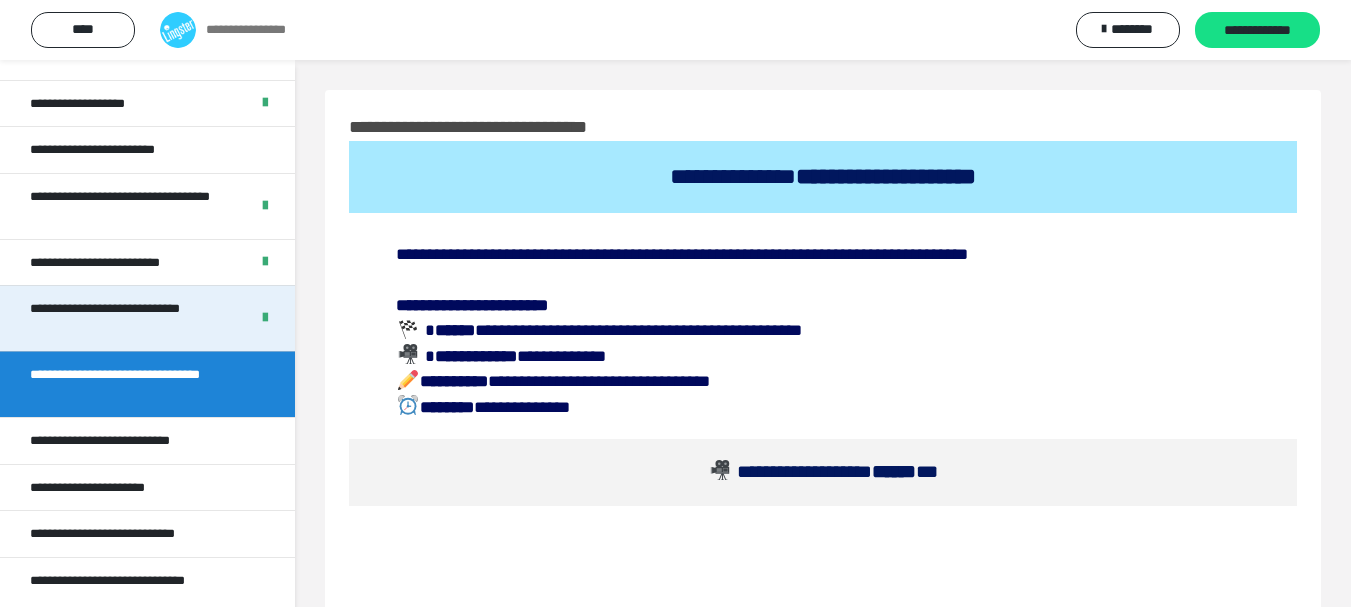 click on "**********" at bounding box center (124, 318) 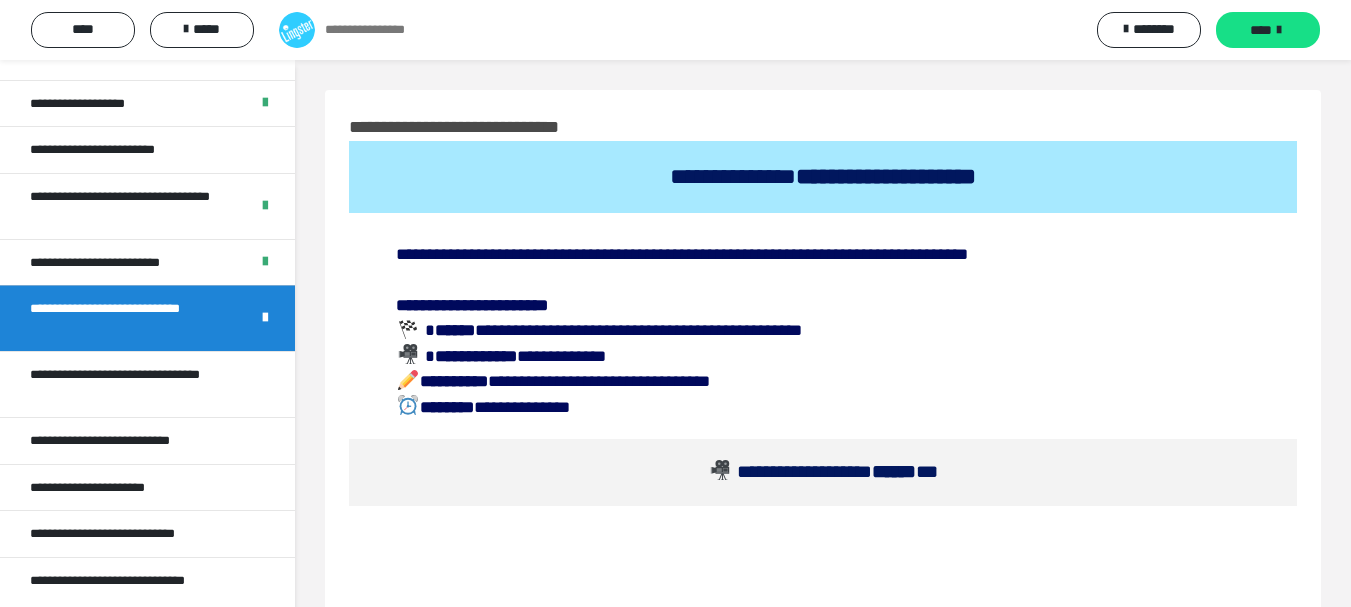 click on "**********" at bounding box center (124, 318) 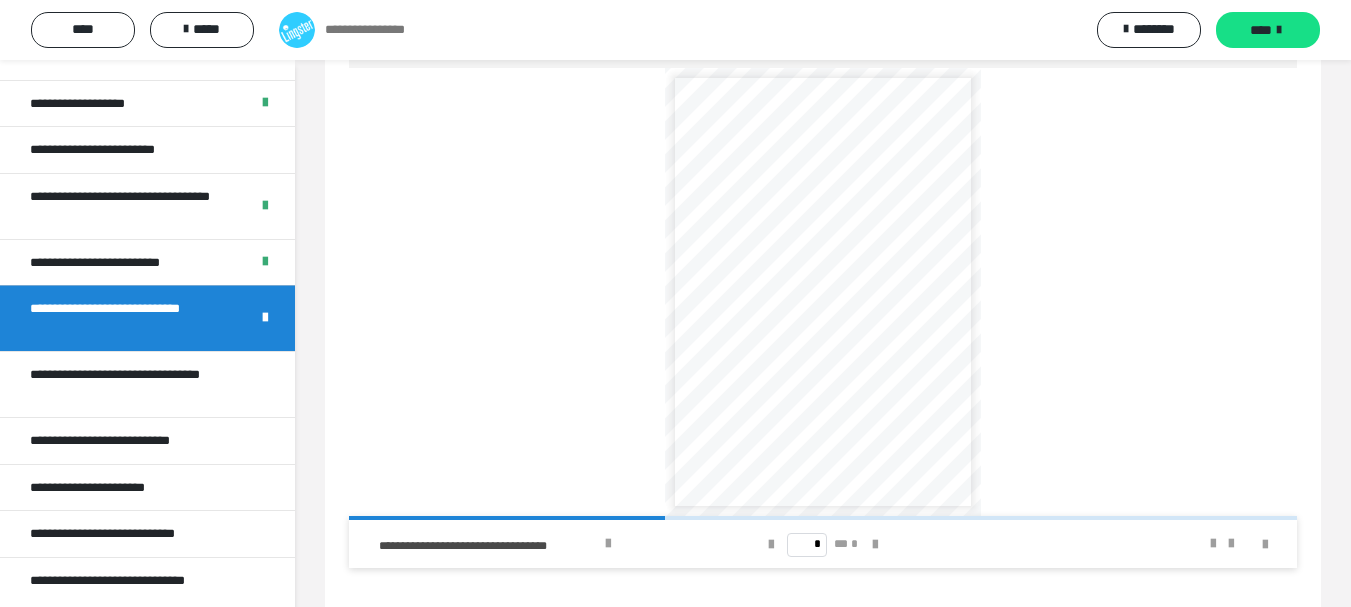 scroll, scrollTop: 1422, scrollLeft: 0, axis: vertical 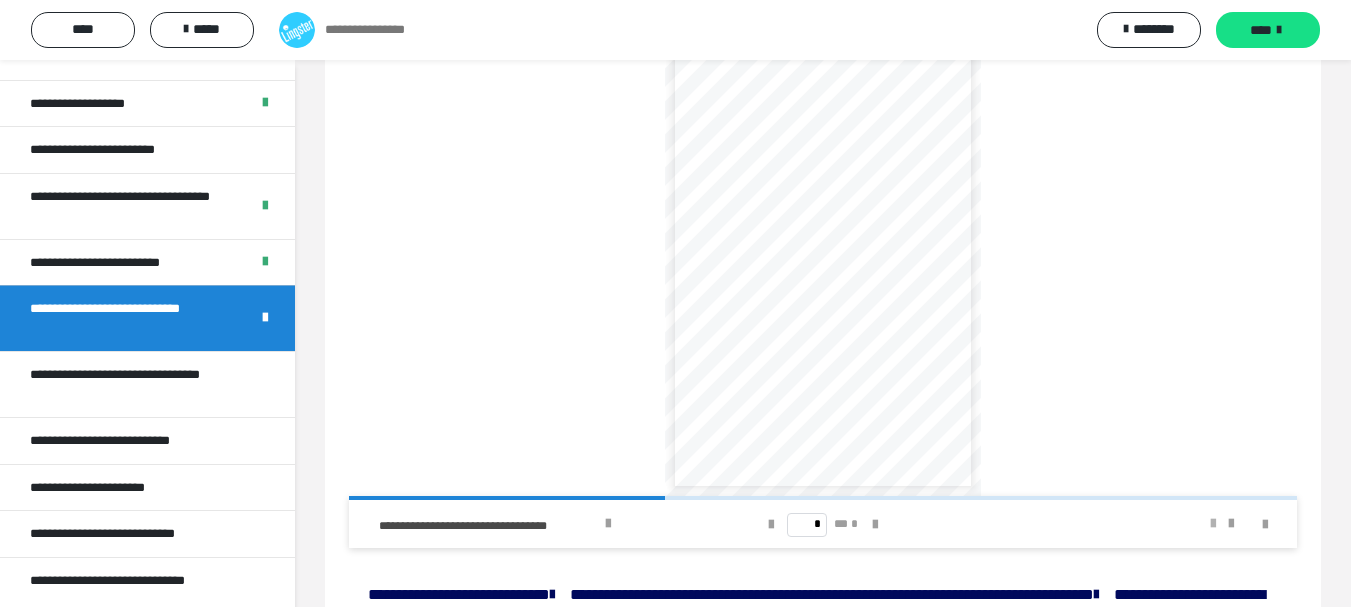 click at bounding box center [1213, 524] 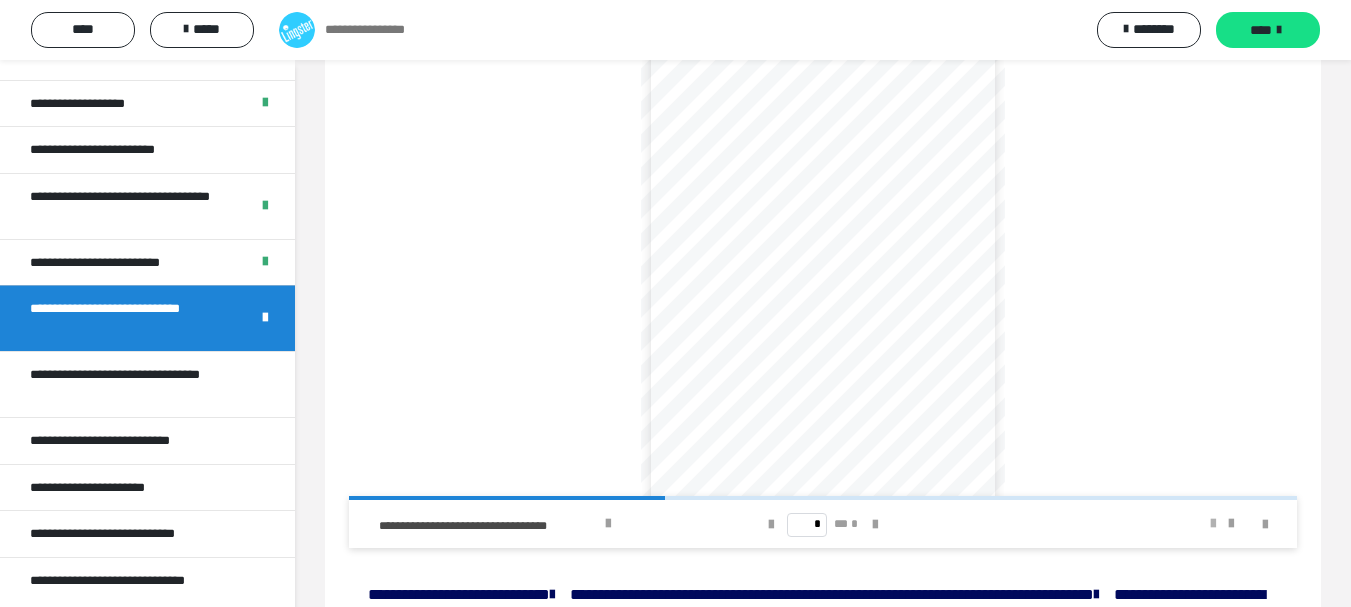 click at bounding box center [1213, 524] 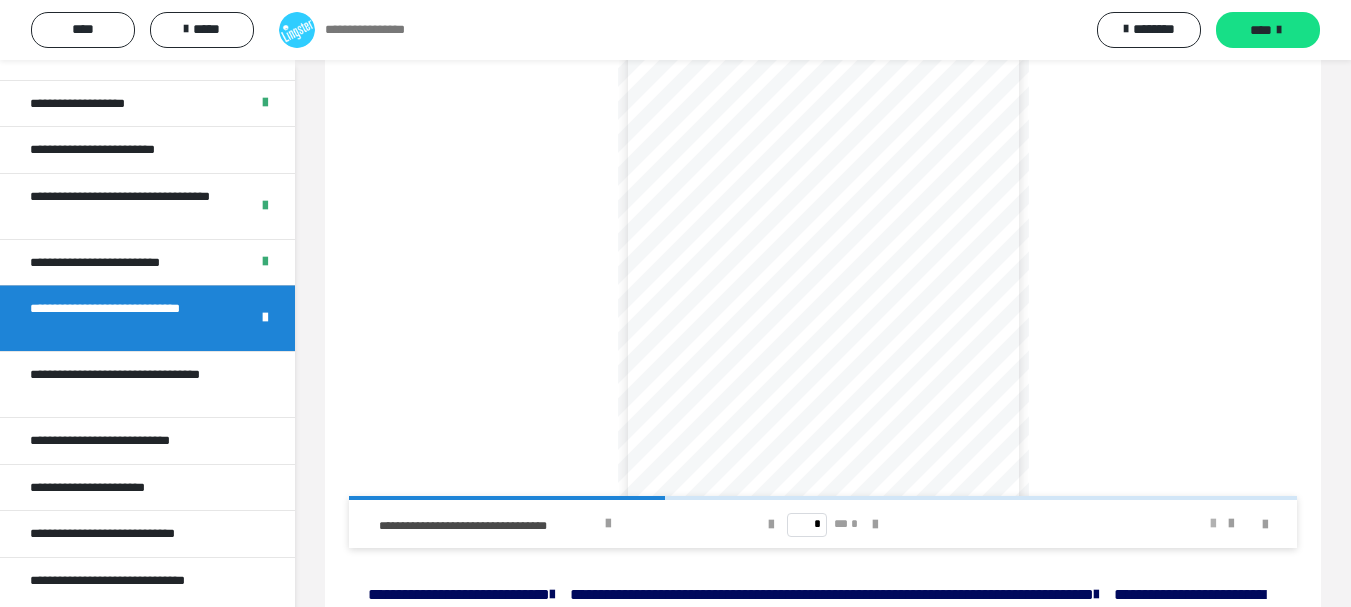click at bounding box center (1213, 524) 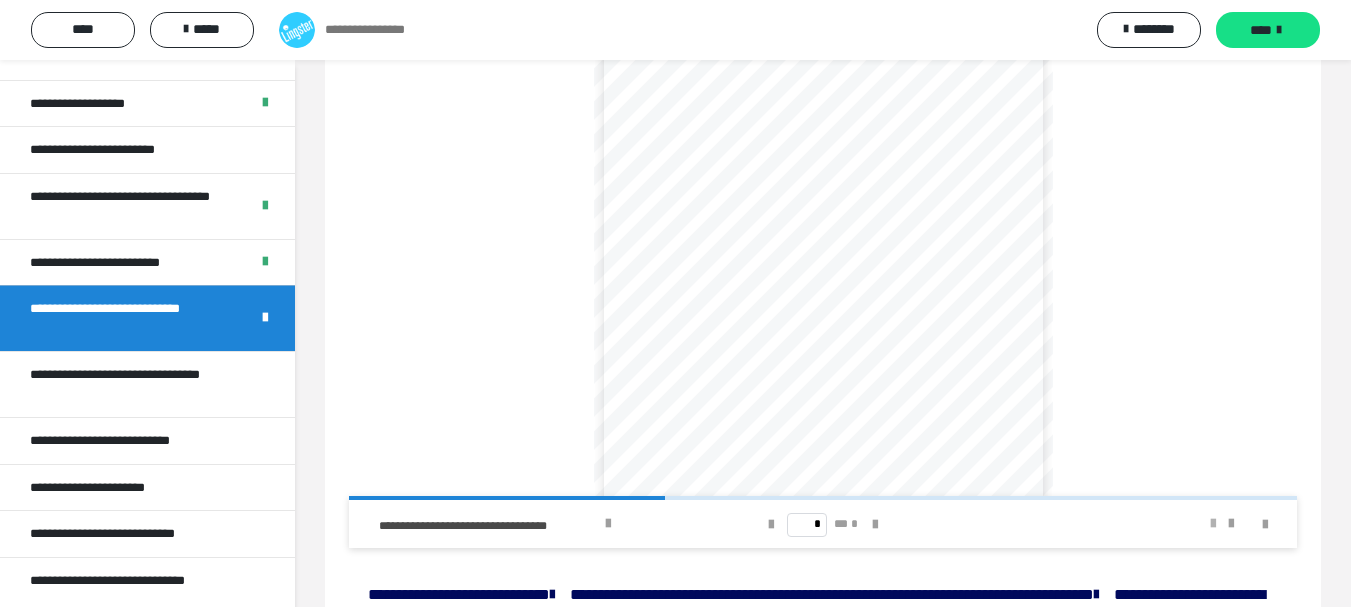click at bounding box center [1213, 524] 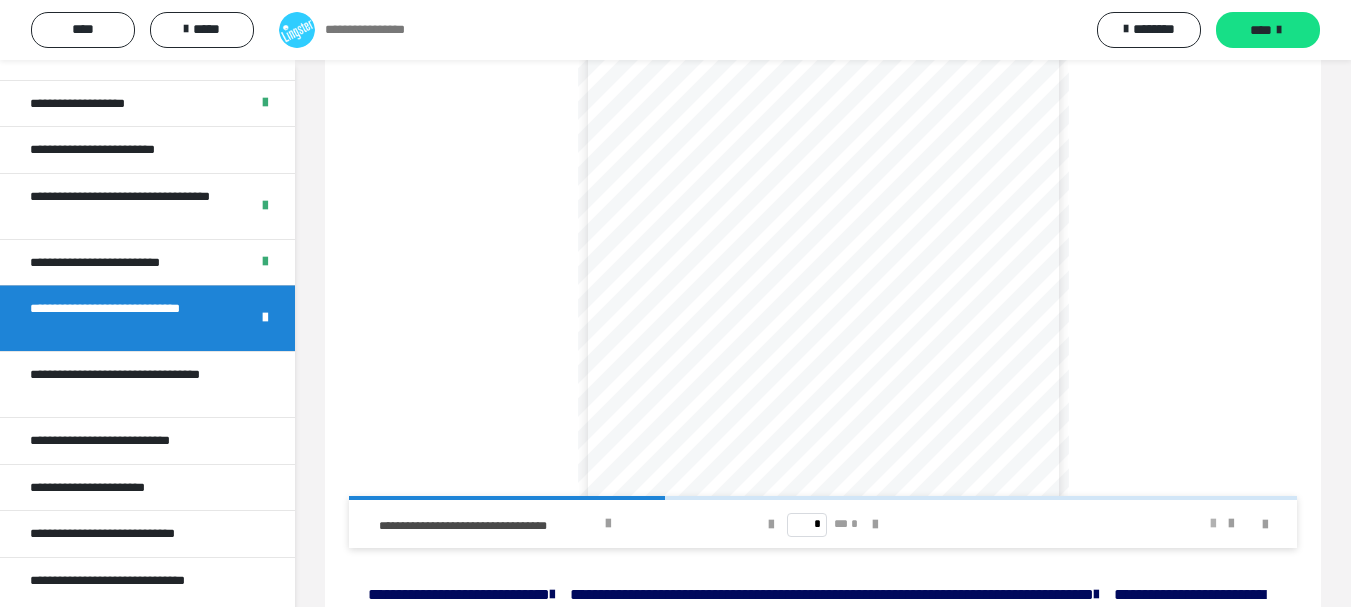 click at bounding box center [1213, 524] 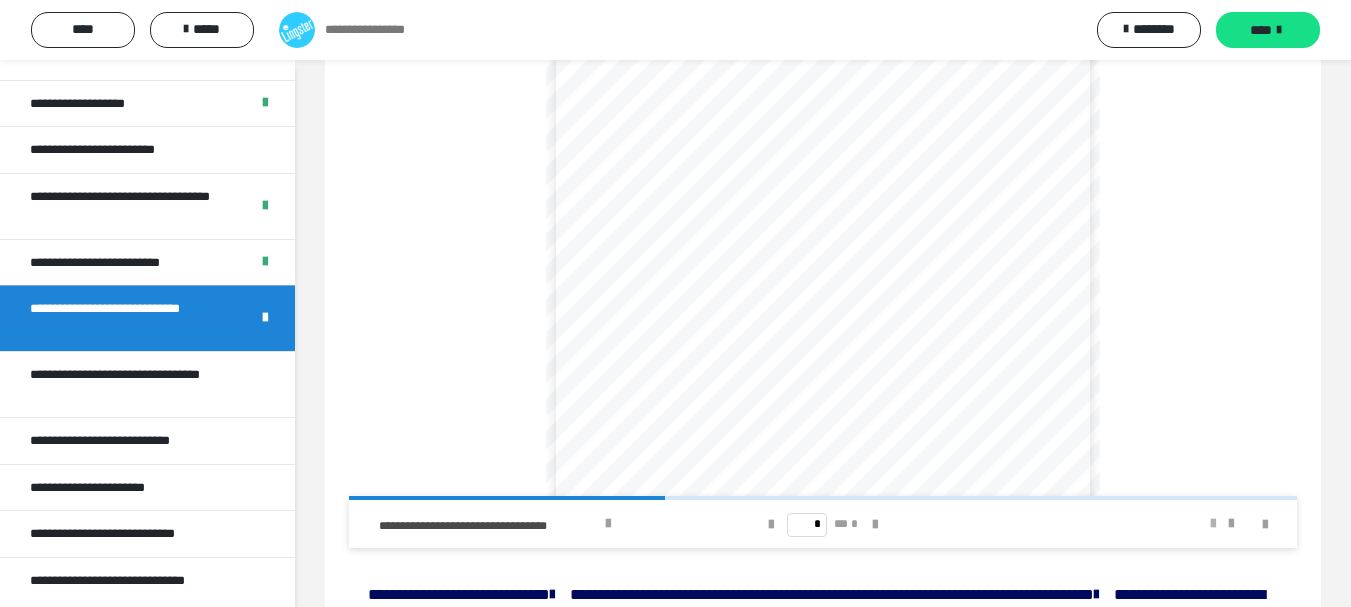 click at bounding box center [1213, 524] 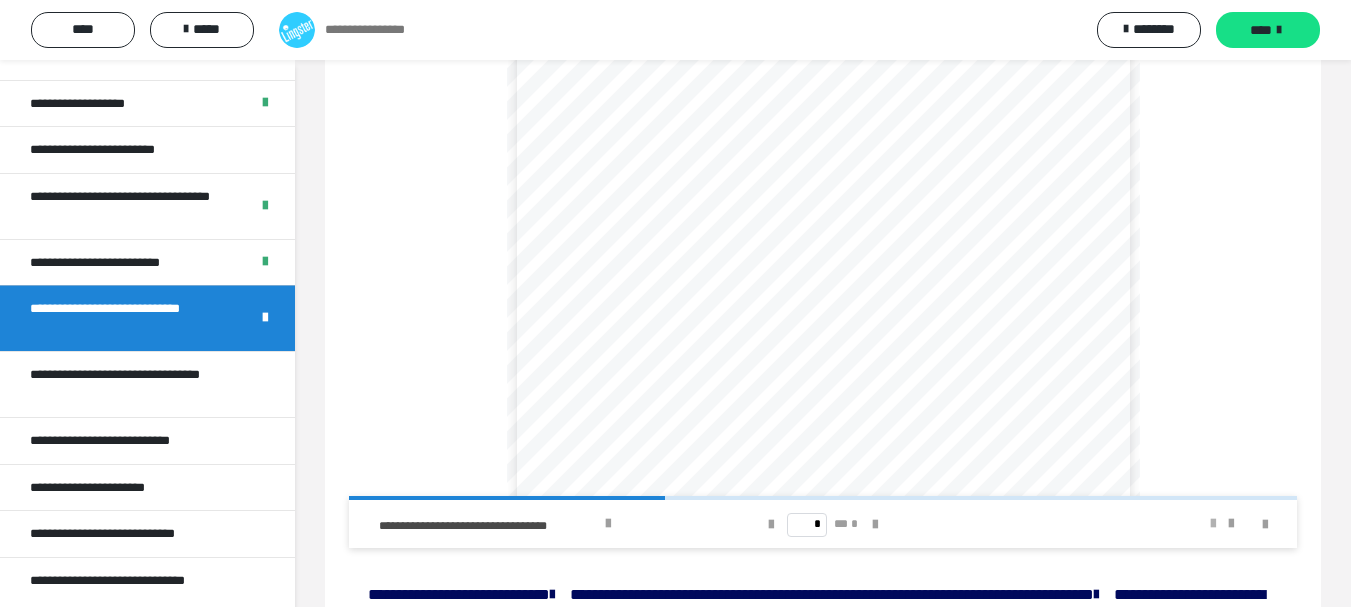 click at bounding box center (1213, 524) 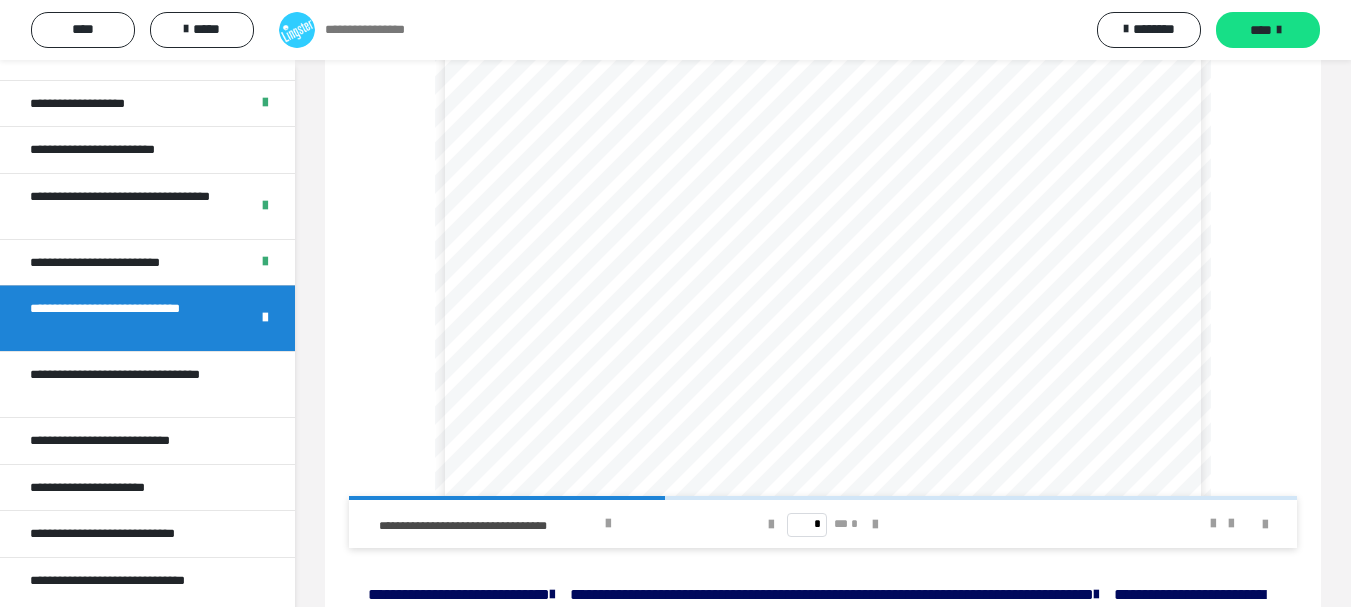 scroll, scrollTop: 623, scrollLeft: 0, axis: vertical 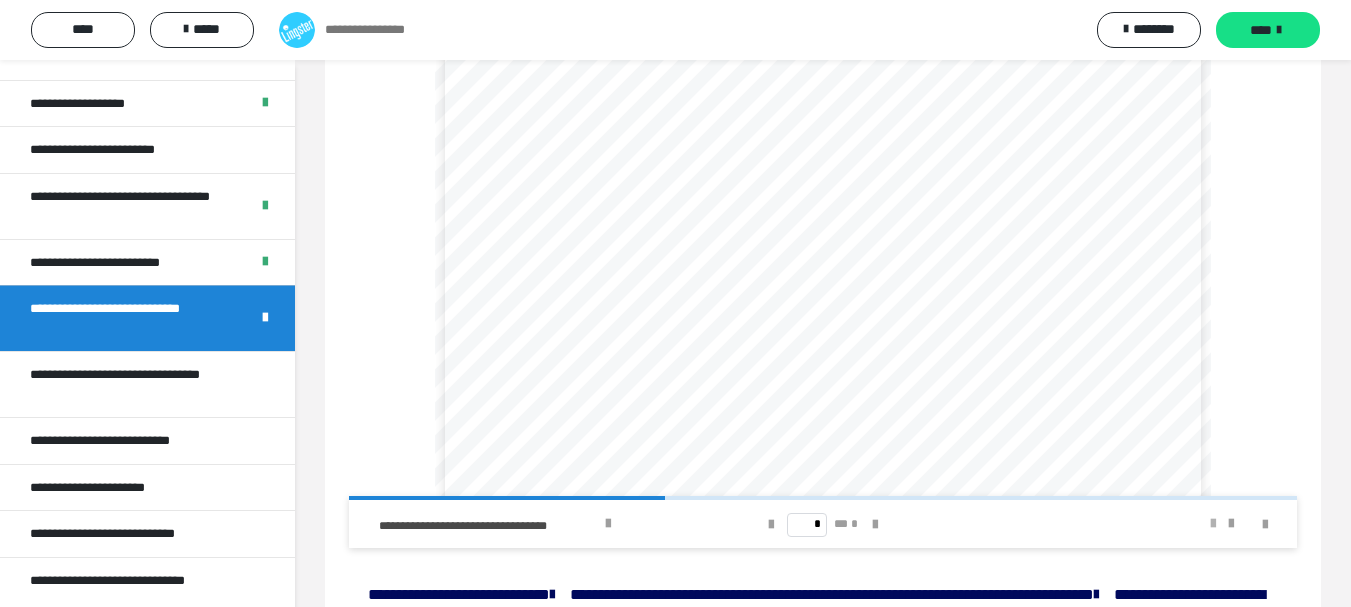 click at bounding box center [1213, 524] 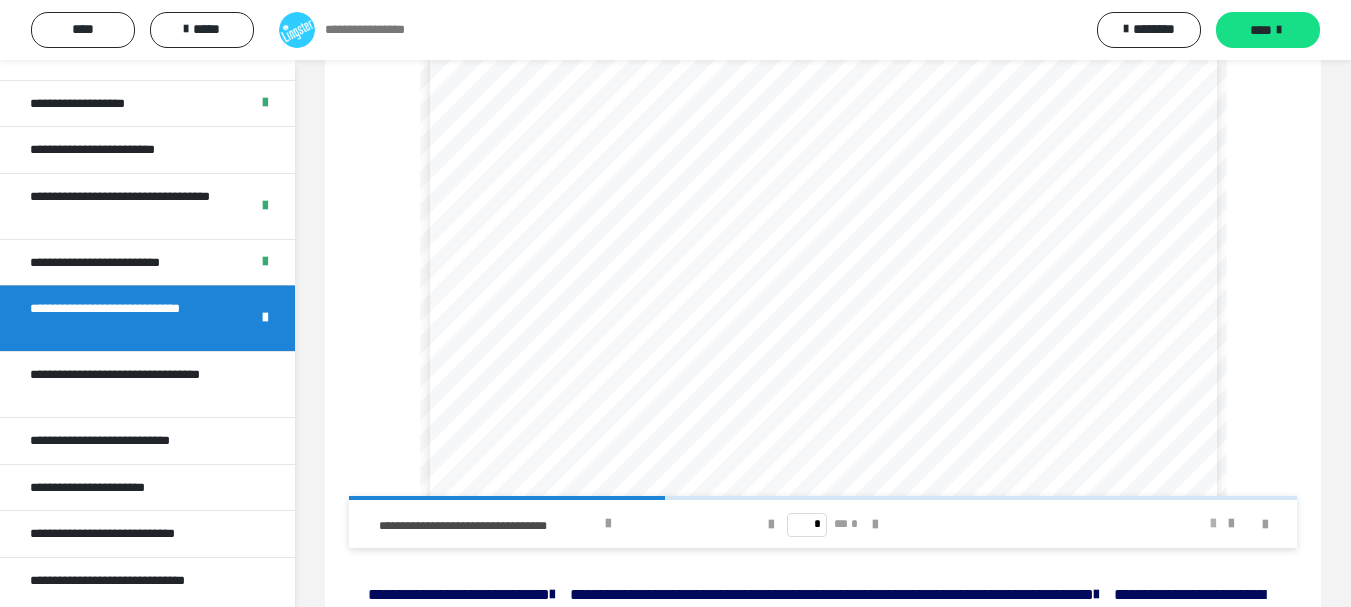 click at bounding box center (1213, 524) 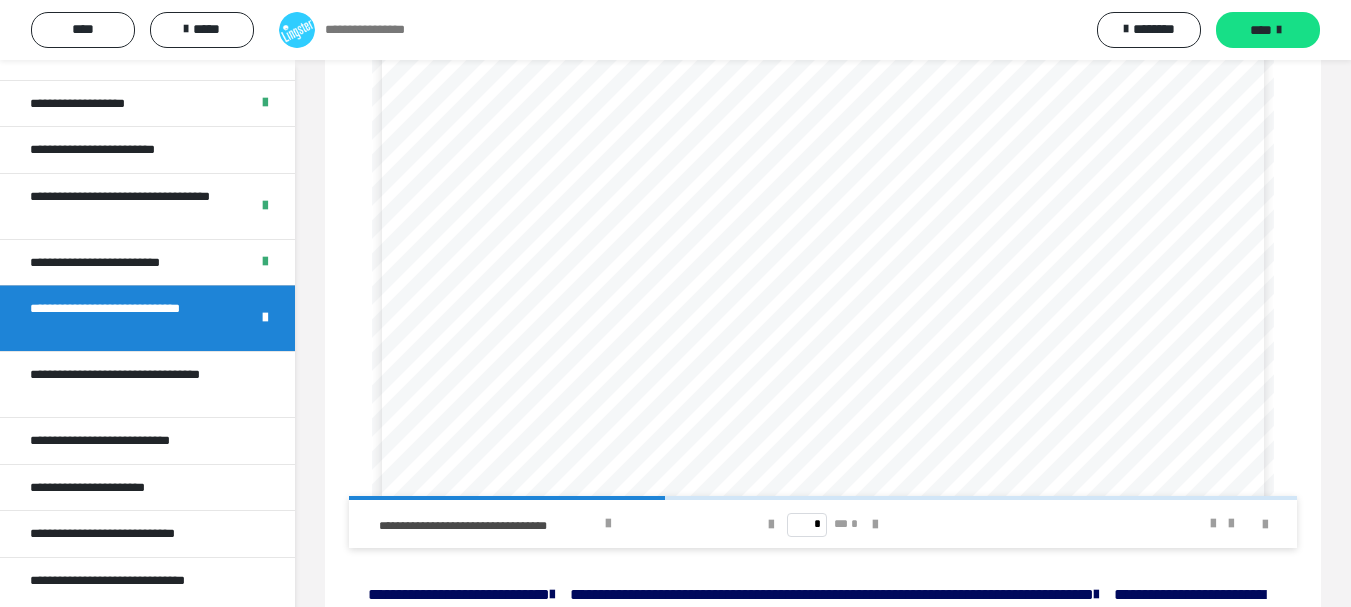 scroll, scrollTop: 791, scrollLeft: 0, axis: vertical 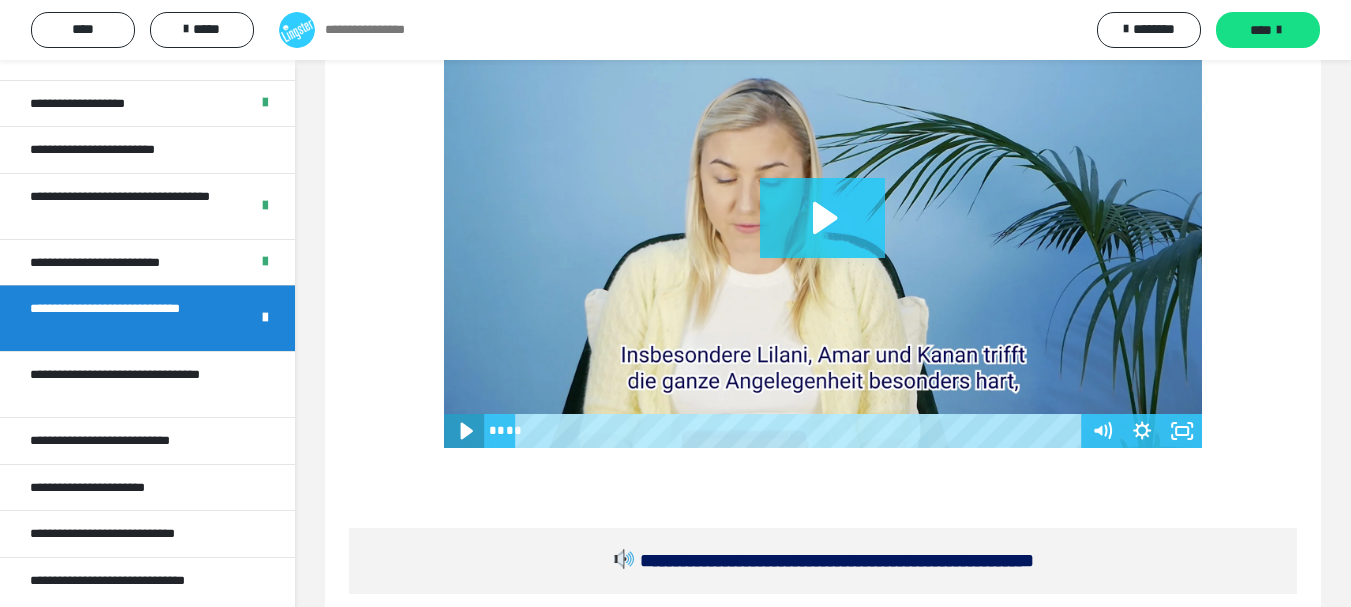 click 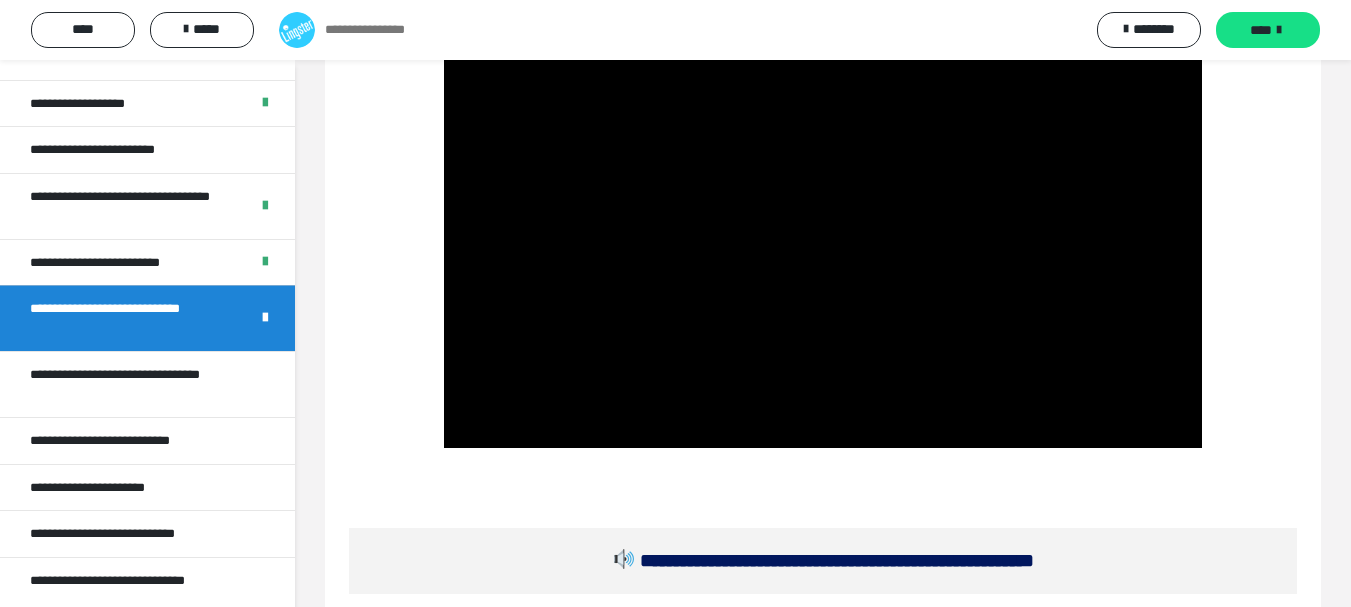 click at bounding box center (823, 488) 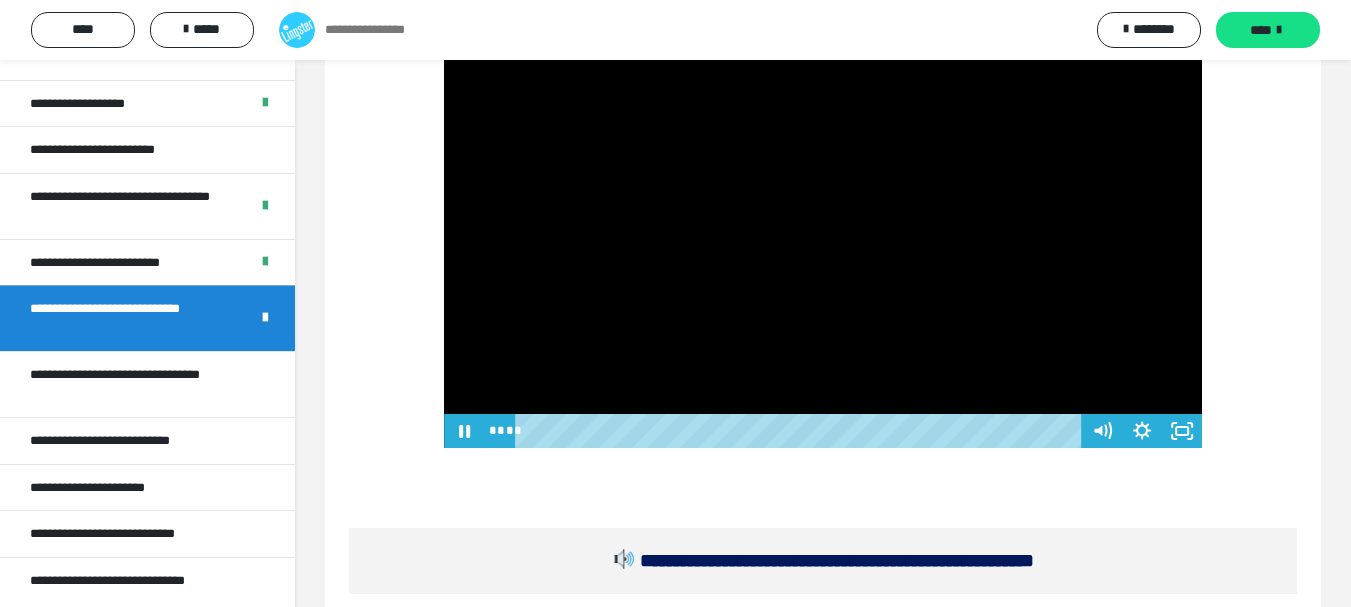 click at bounding box center [823, 234] 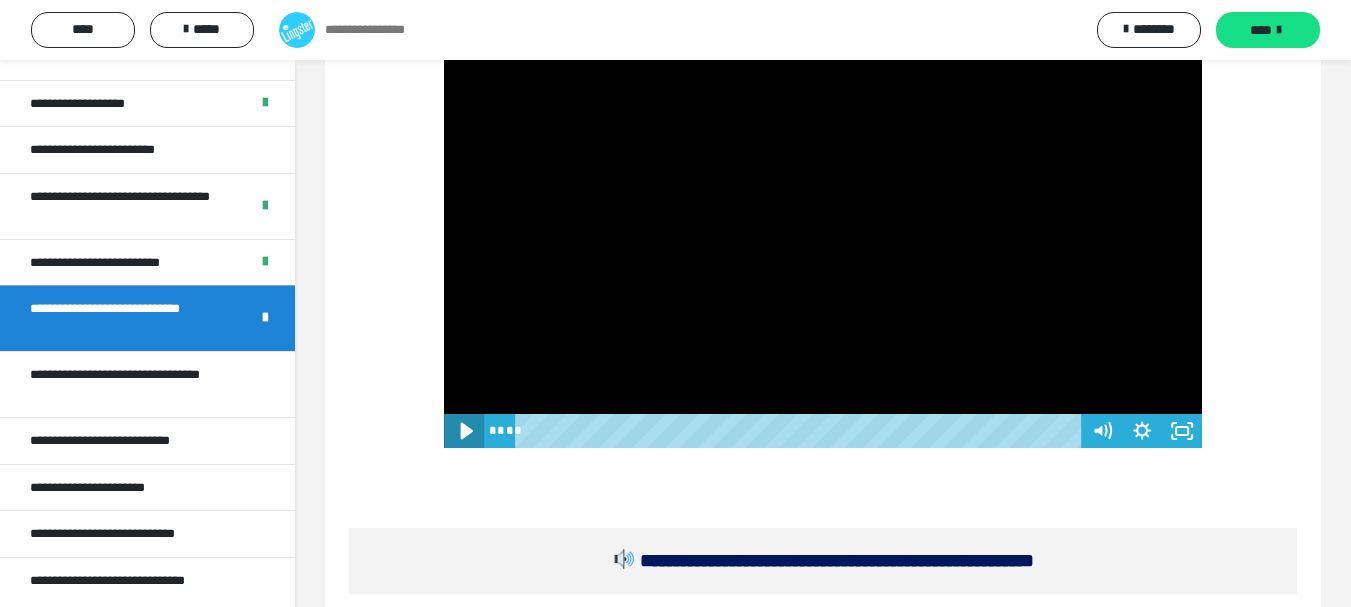 click 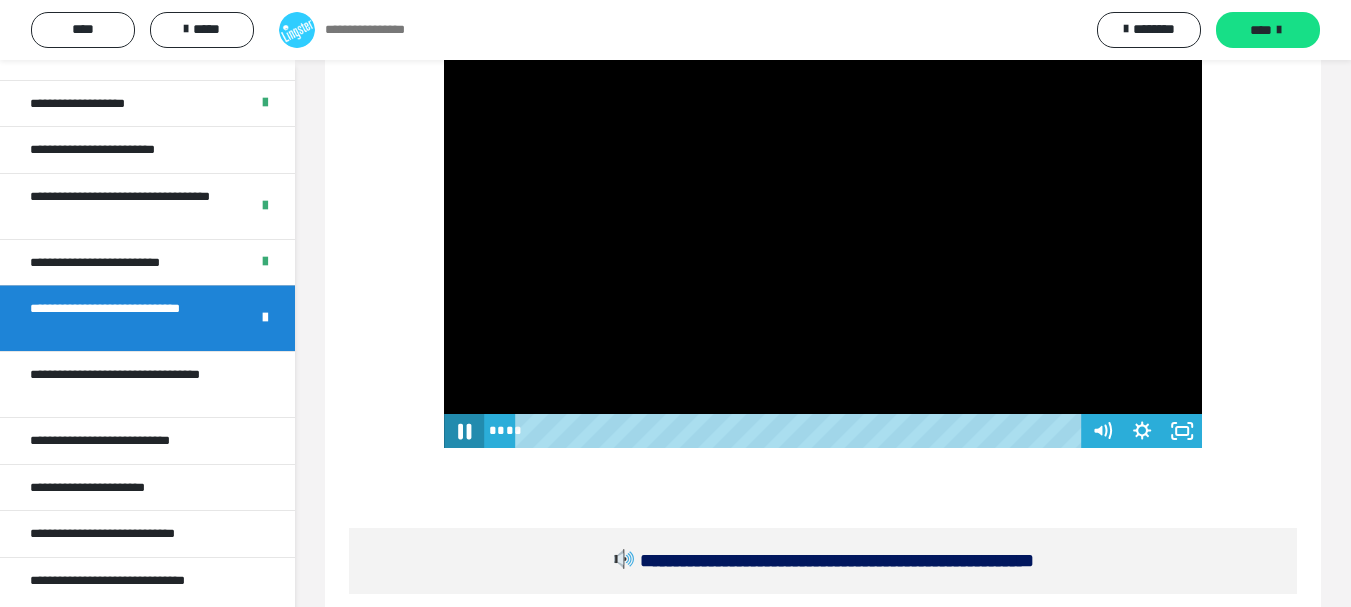 click 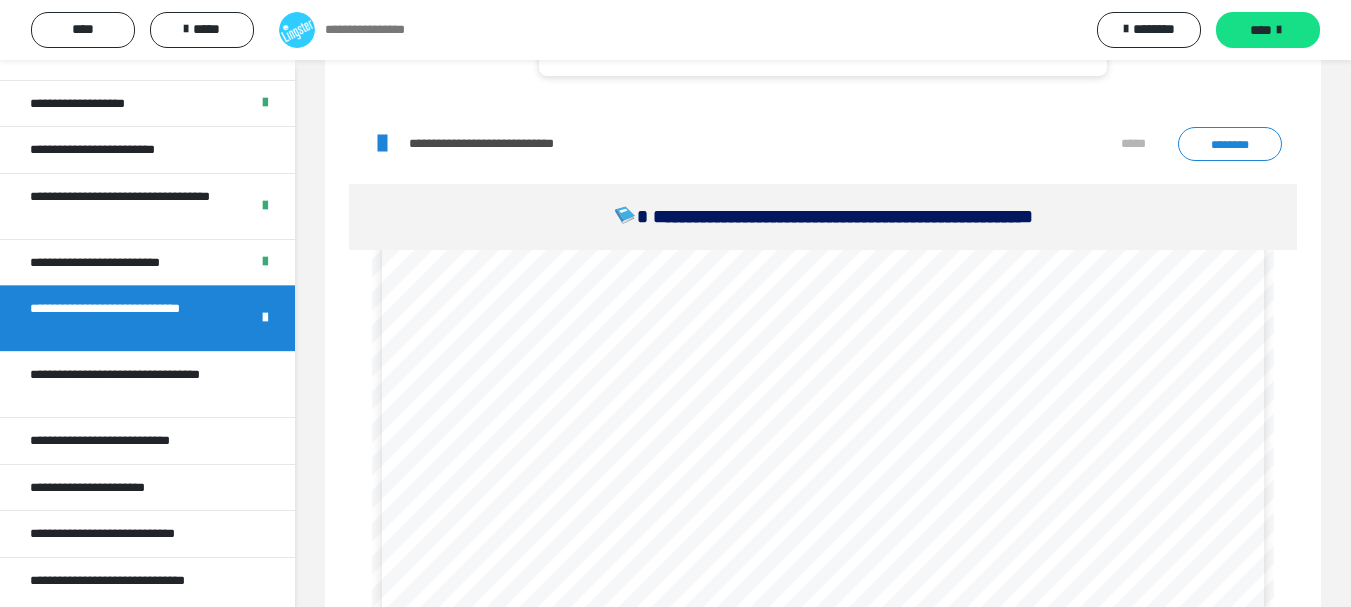 scroll, scrollTop: 1240, scrollLeft: 0, axis: vertical 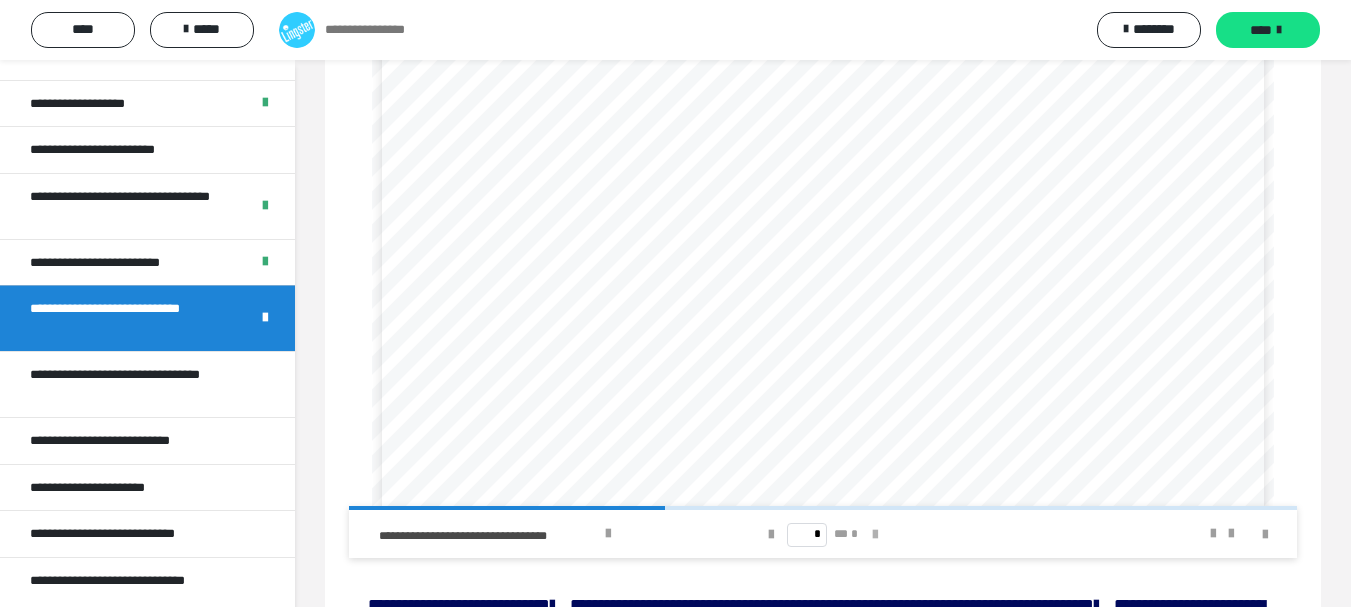 click at bounding box center (875, 535) 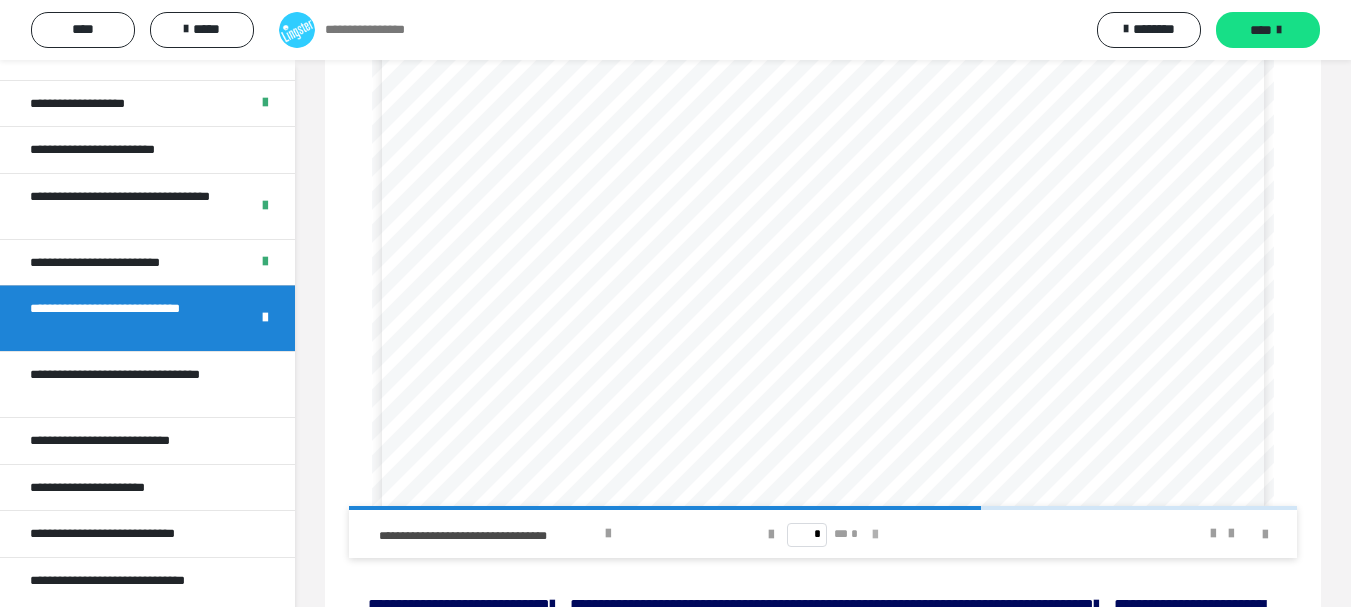 scroll, scrollTop: 0, scrollLeft: 0, axis: both 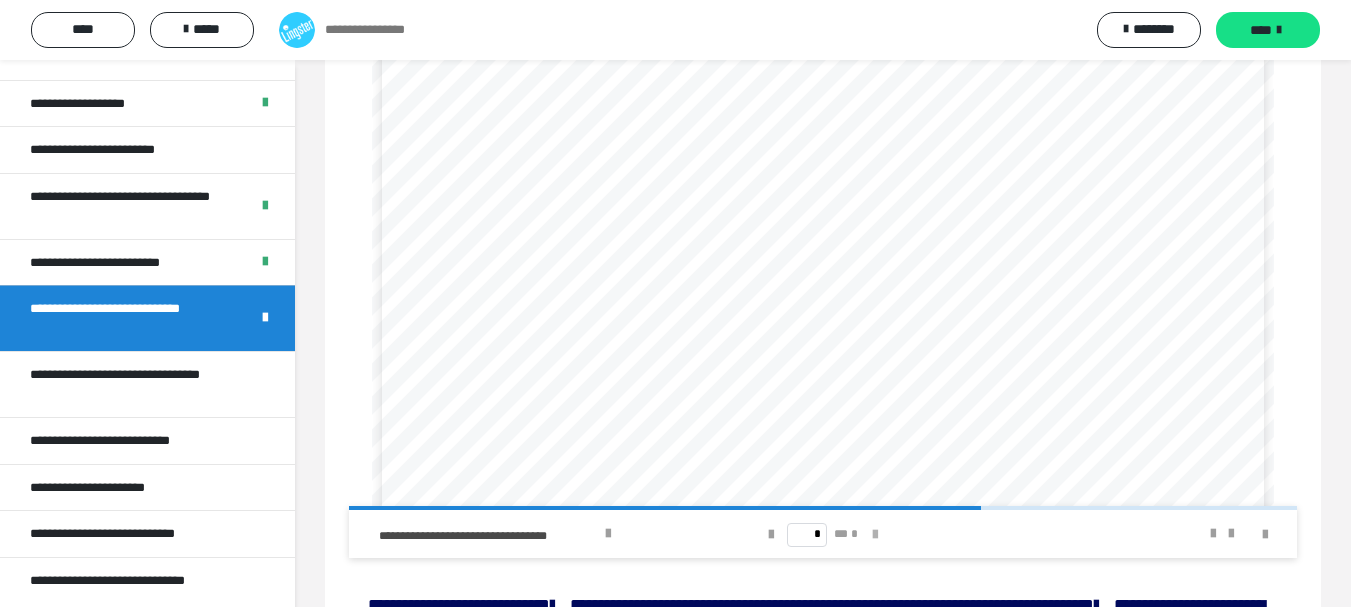 click at bounding box center (875, 535) 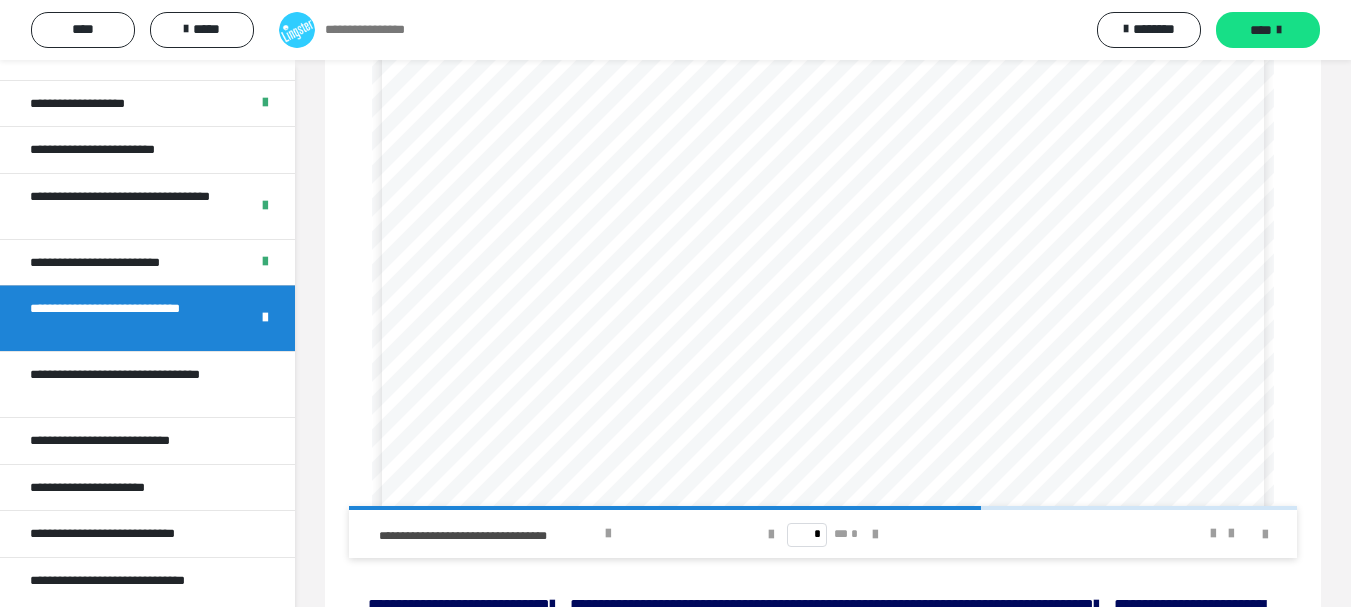 type on "*" 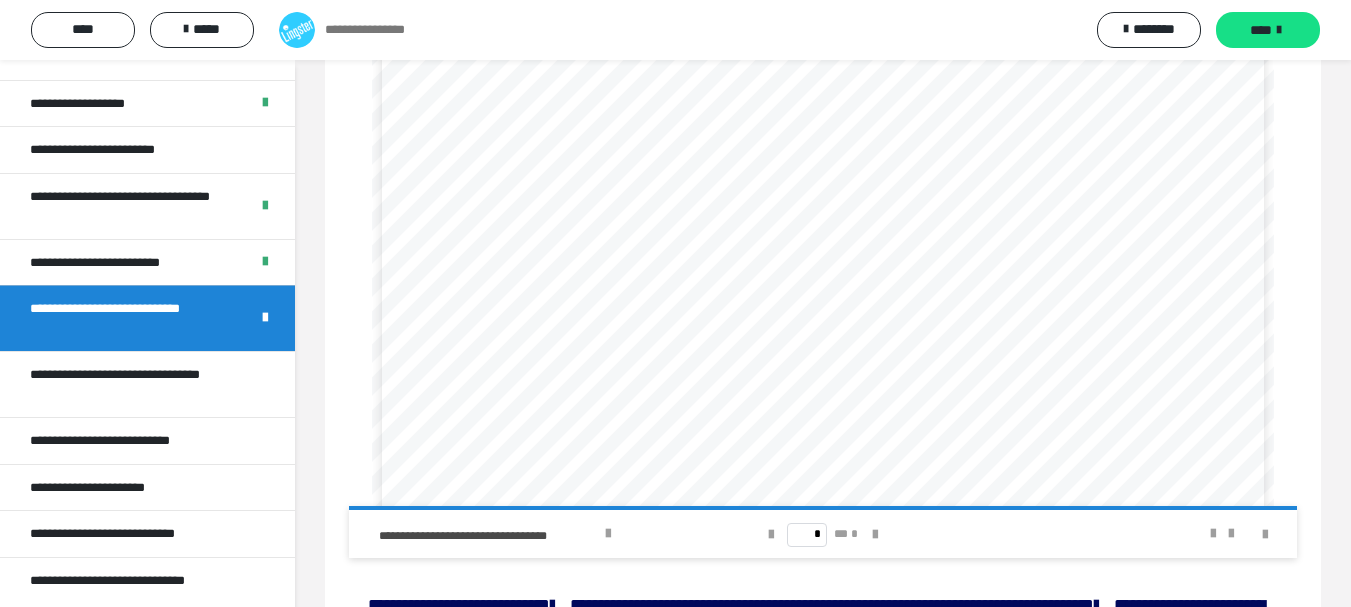 scroll, scrollTop: 761, scrollLeft: 0, axis: vertical 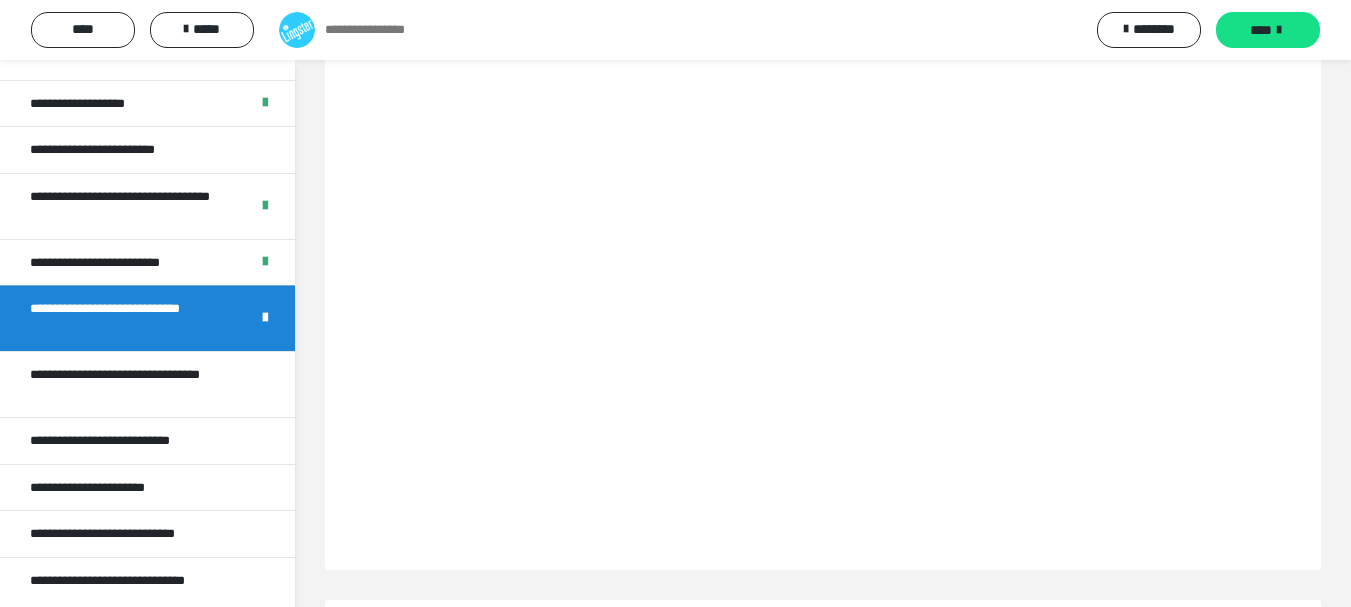 click on "**********" at bounding box center [823, -1738] 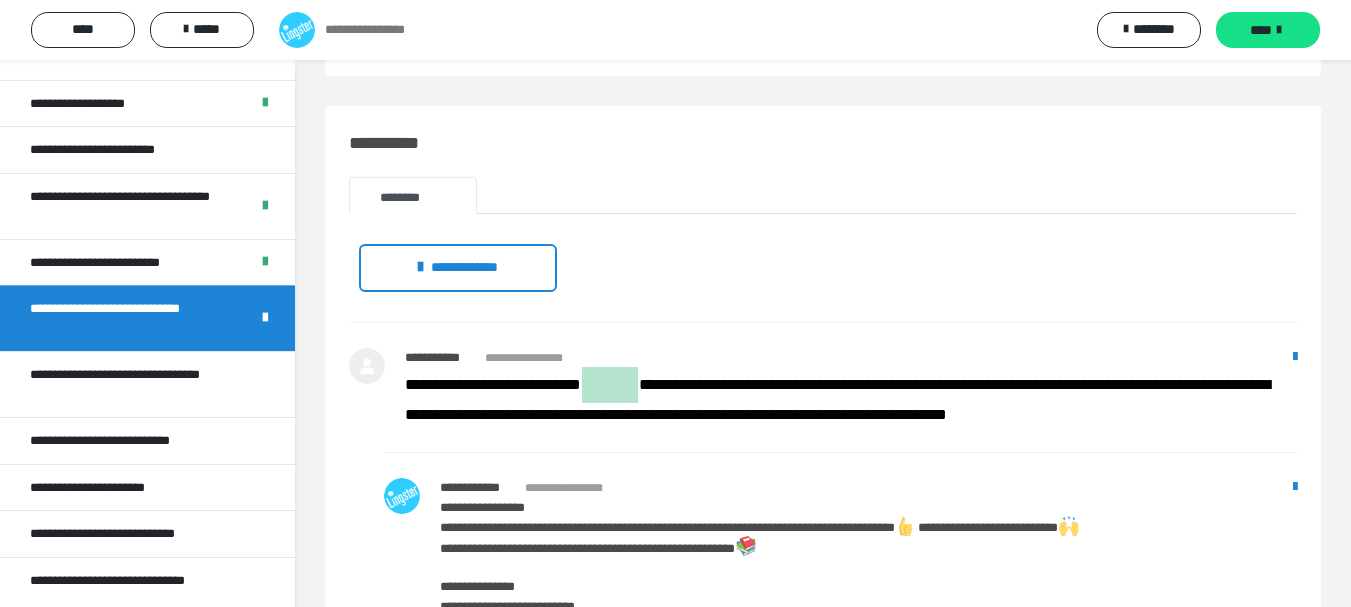 scroll, scrollTop: 4620, scrollLeft: 0, axis: vertical 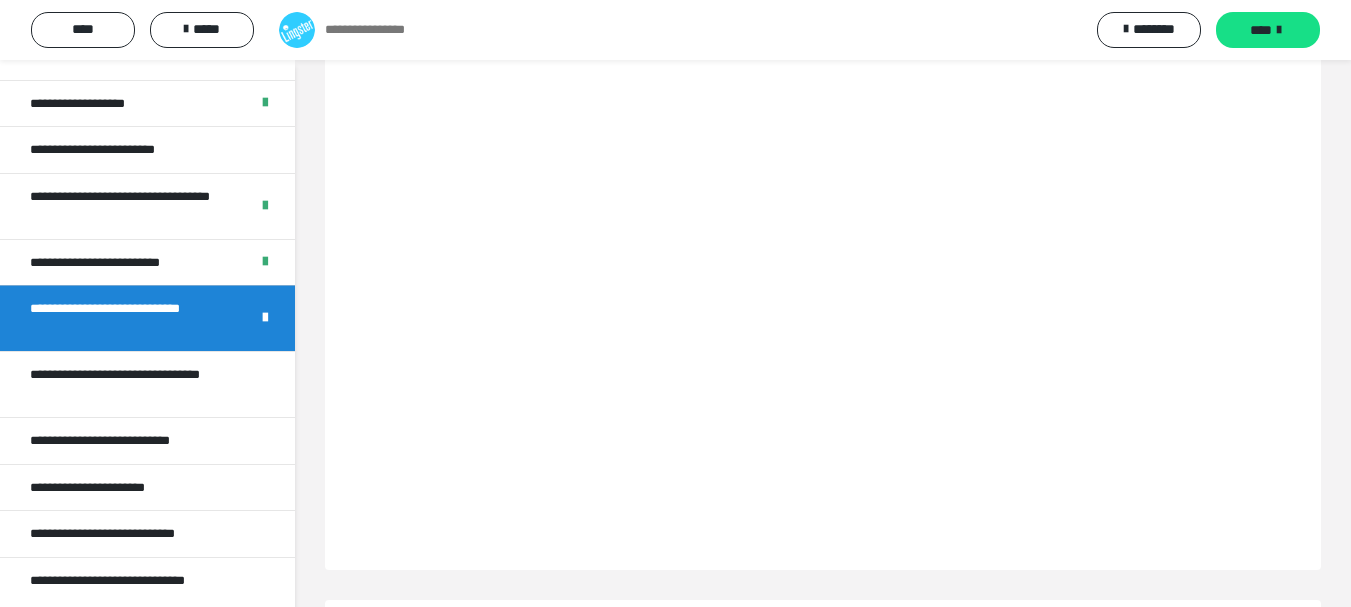 click on "**********" at bounding box center [823, -1738] 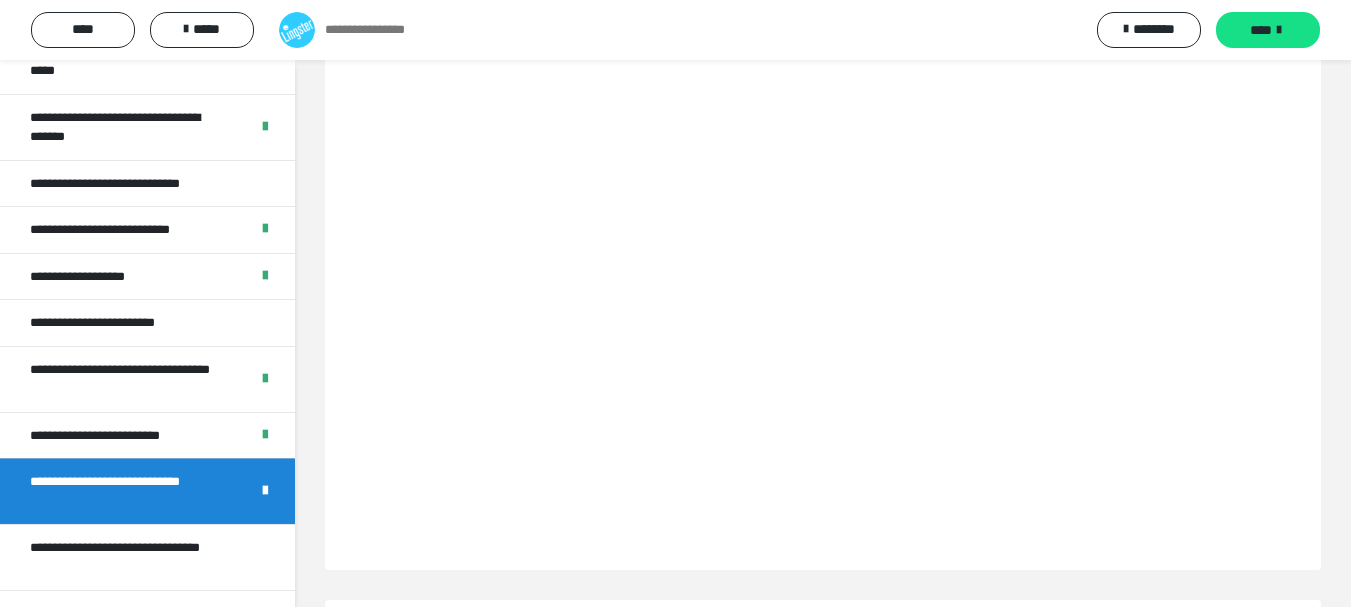 scroll, scrollTop: 717, scrollLeft: 0, axis: vertical 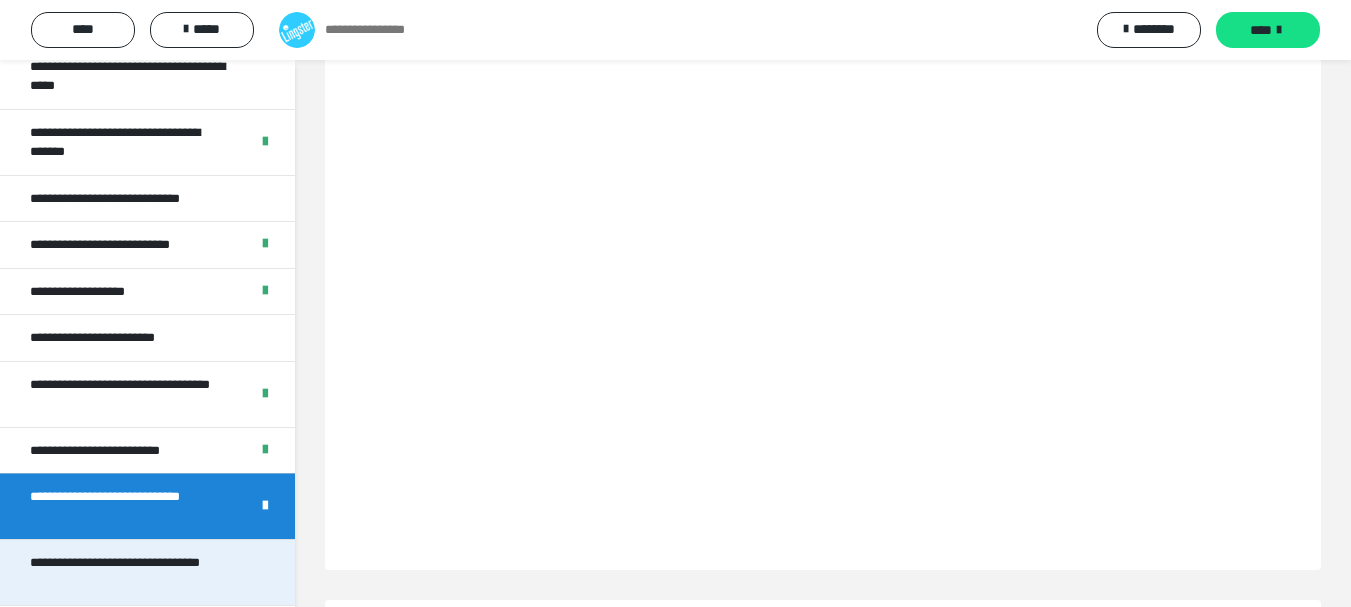 click on "**********" at bounding box center (132, 572) 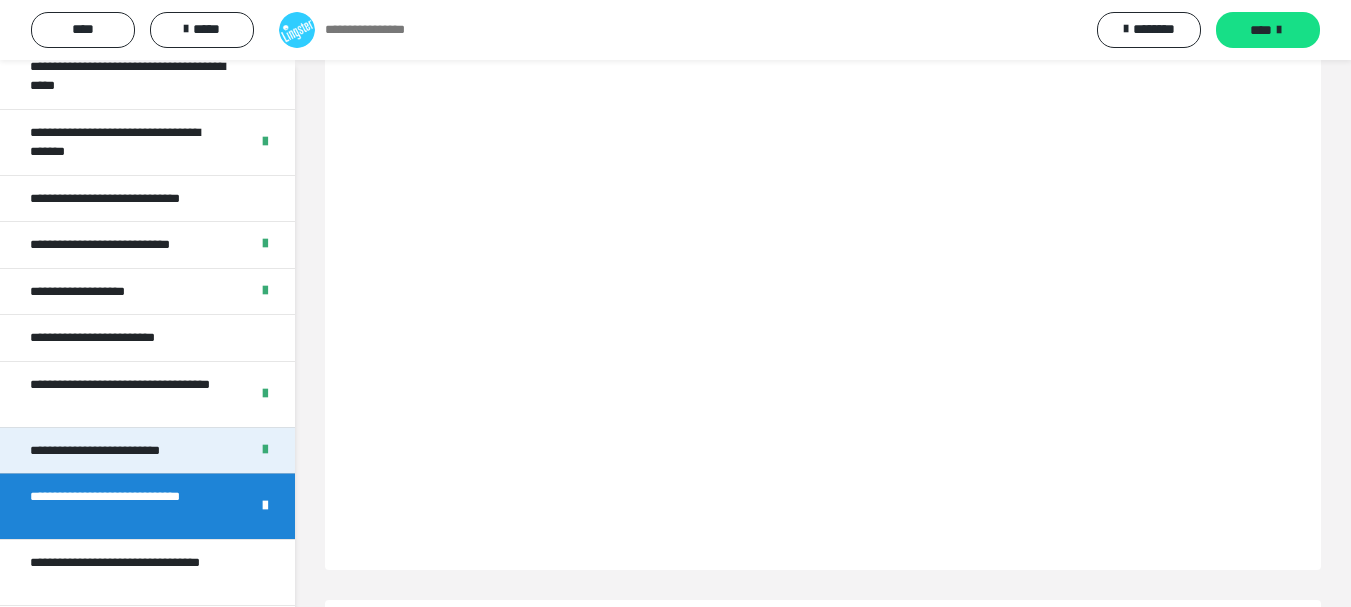 drag, startPoint x: 125, startPoint y: 574, endPoint x: 275, endPoint y: 459, distance: 189.01057 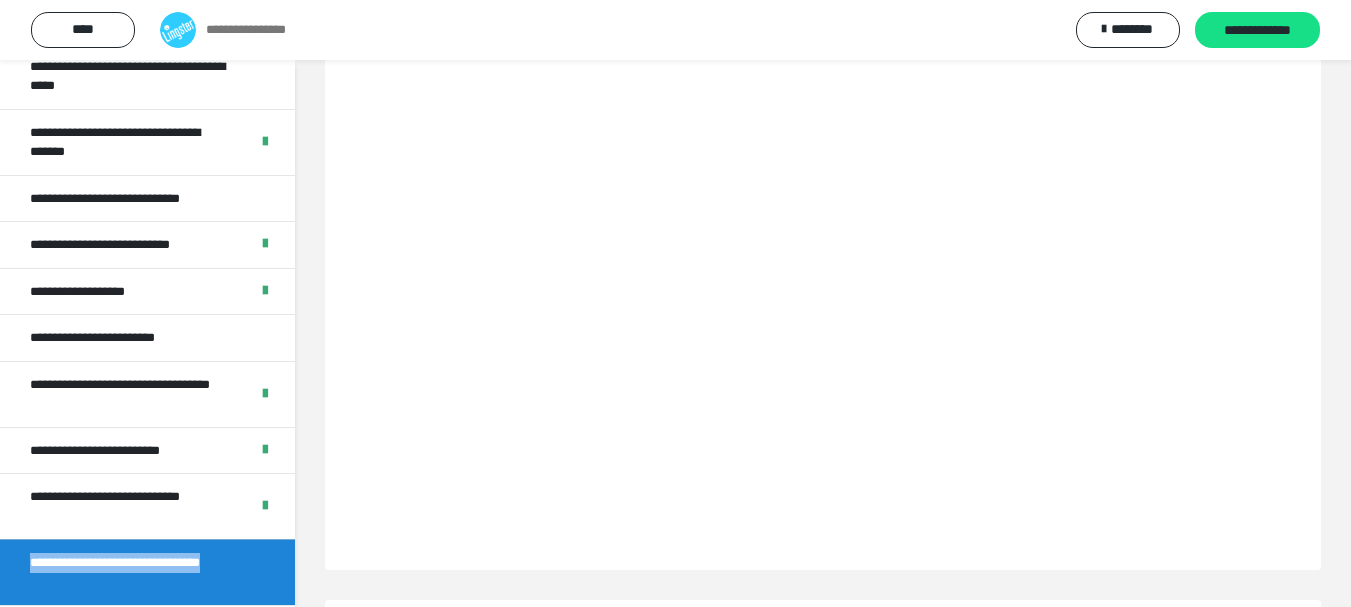scroll, scrollTop: 0, scrollLeft: 0, axis: both 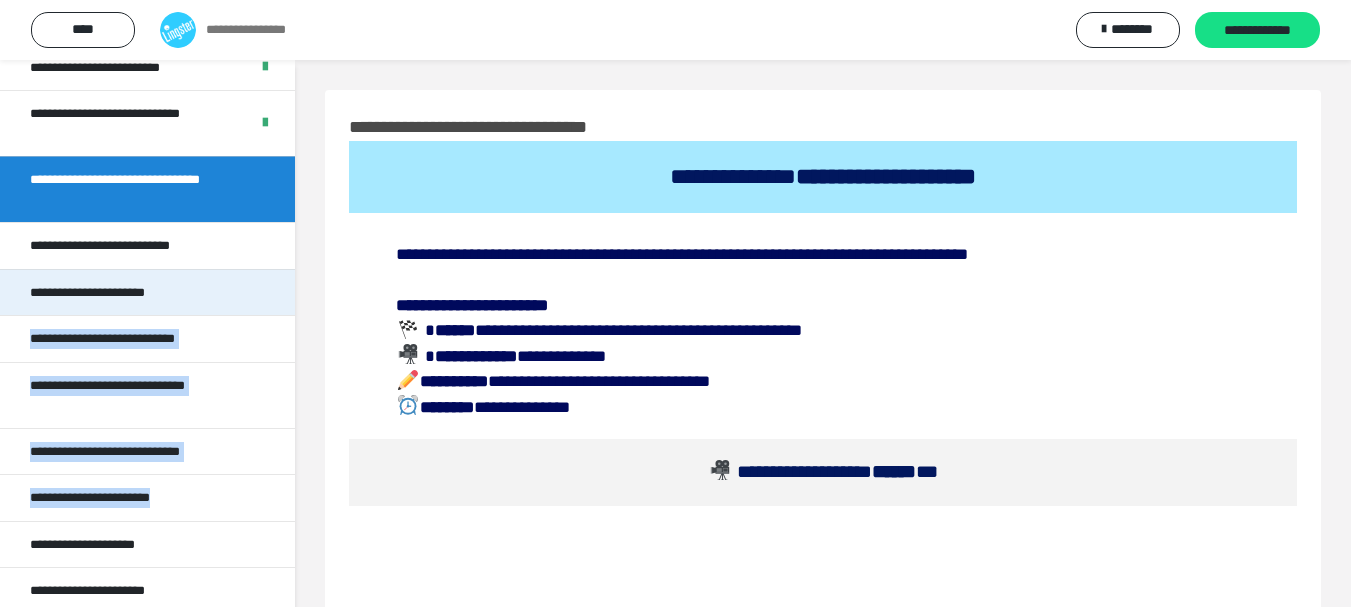drag, startPoint x: 214, startPoint y: 517, endPoint x: 253, endPoint y: 293, distance: 227.36974 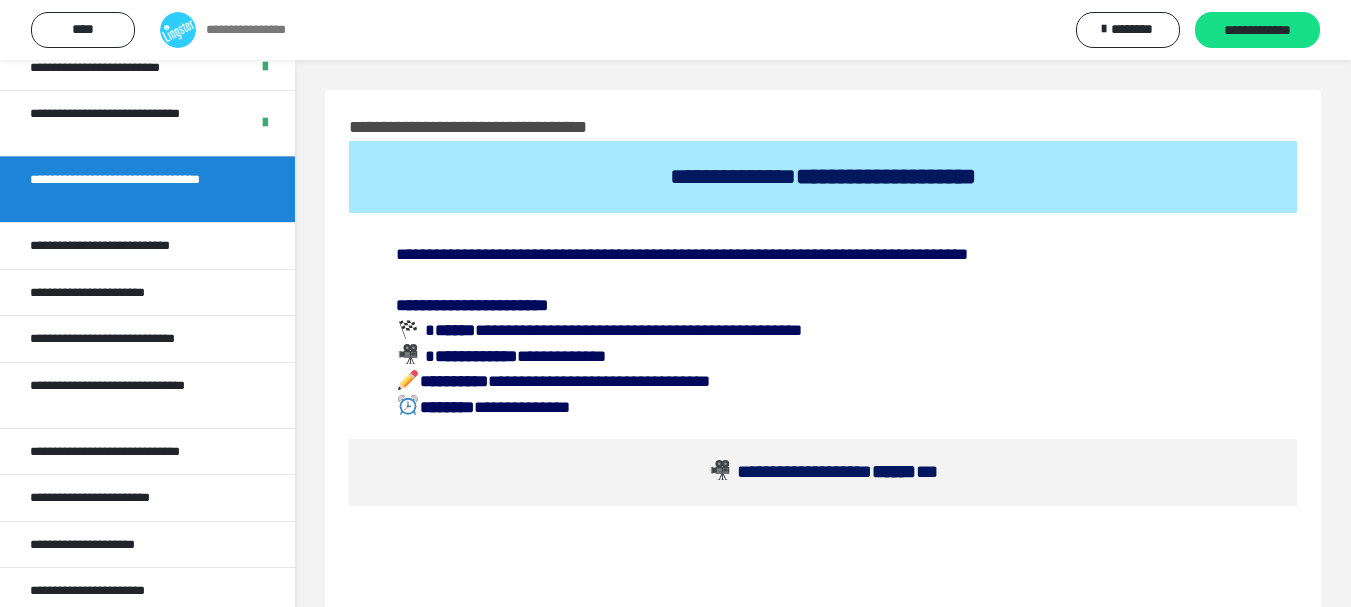 click on "**********" at bounding box center [132, 189] 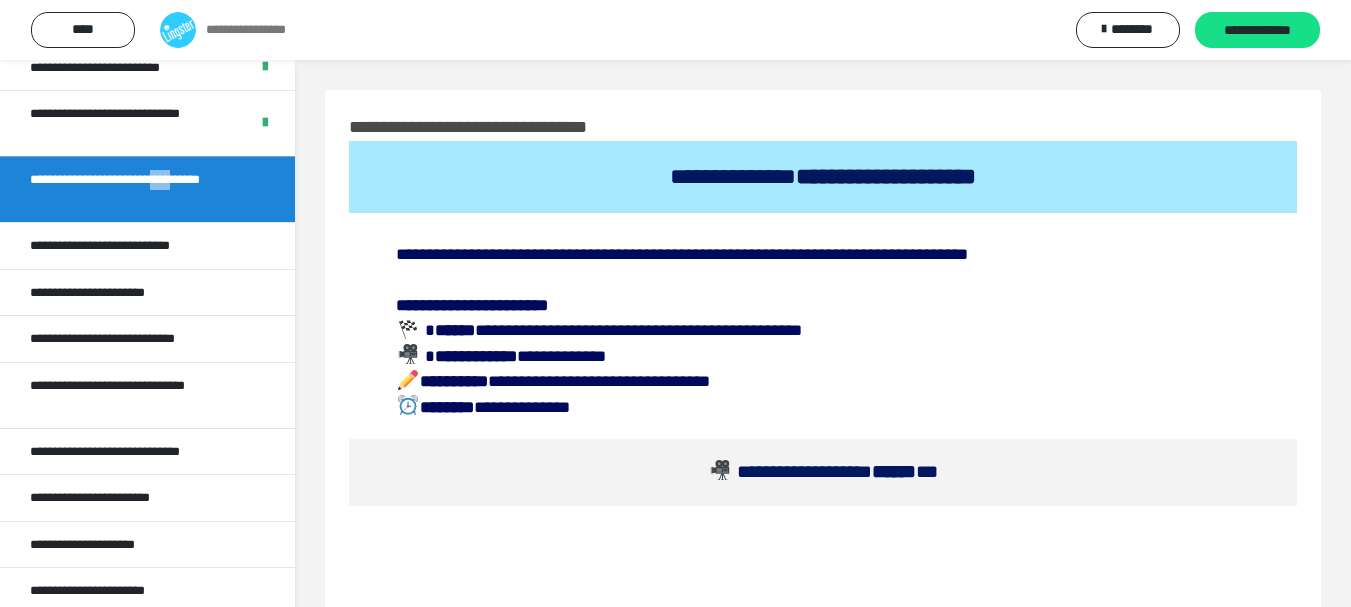 click on "**********" at bounding box center (147, 189) 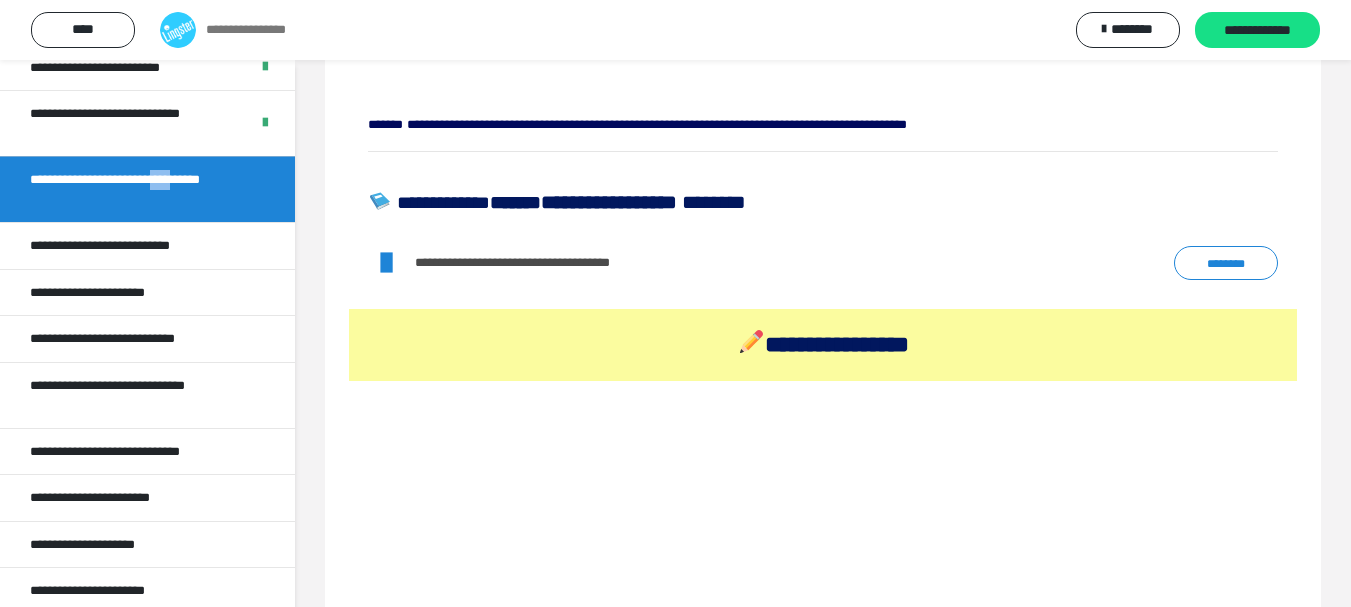 scroll, scrollTop: 920, scrollLeft: 0, axis: vertical 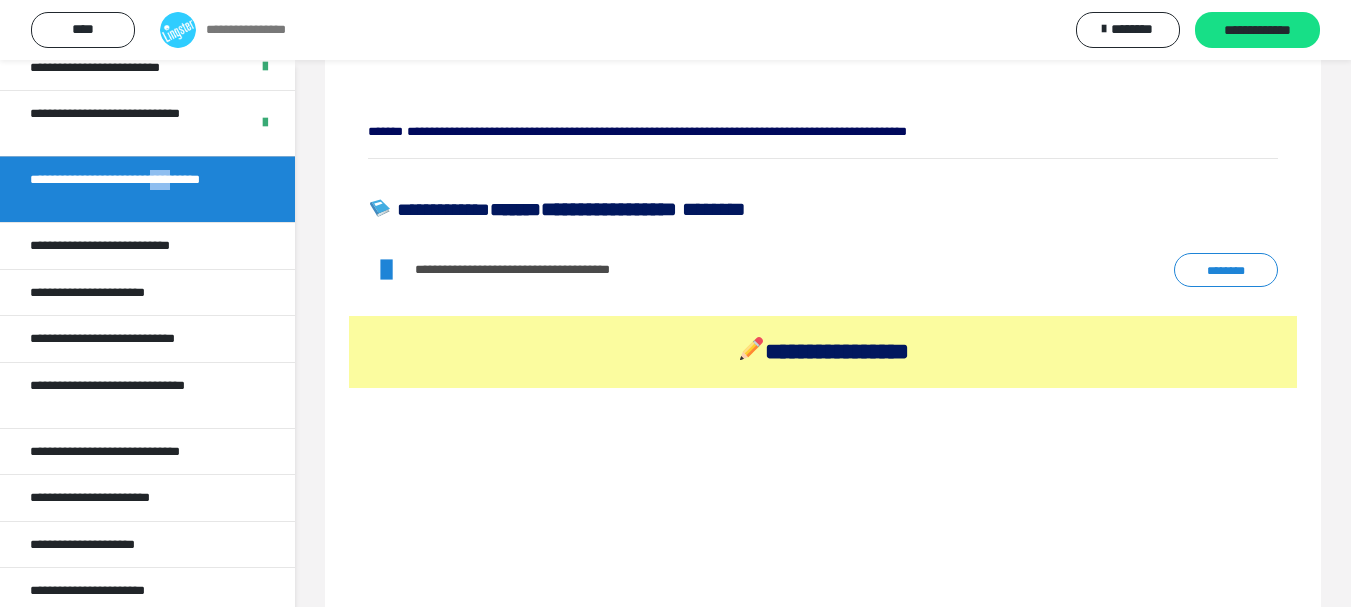 click on "********" at bounding box center (1226, 270) 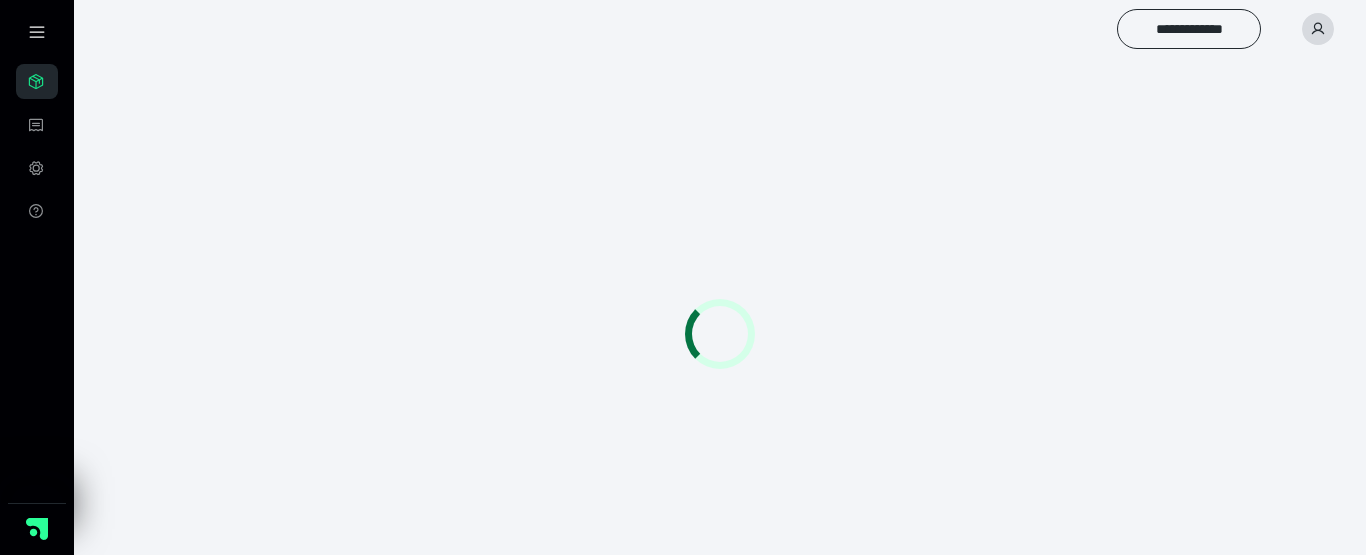 scroll, scrollTop: 0, scrollLeft: 0, axis: both 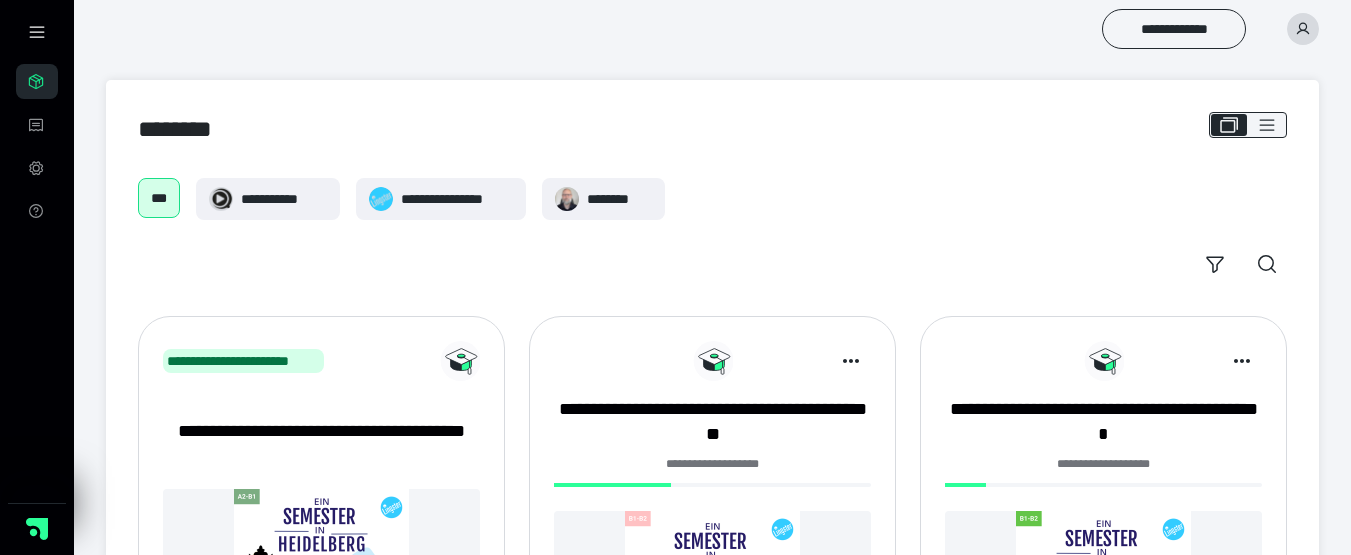 click on "**********" at bounding box center [712, 533] 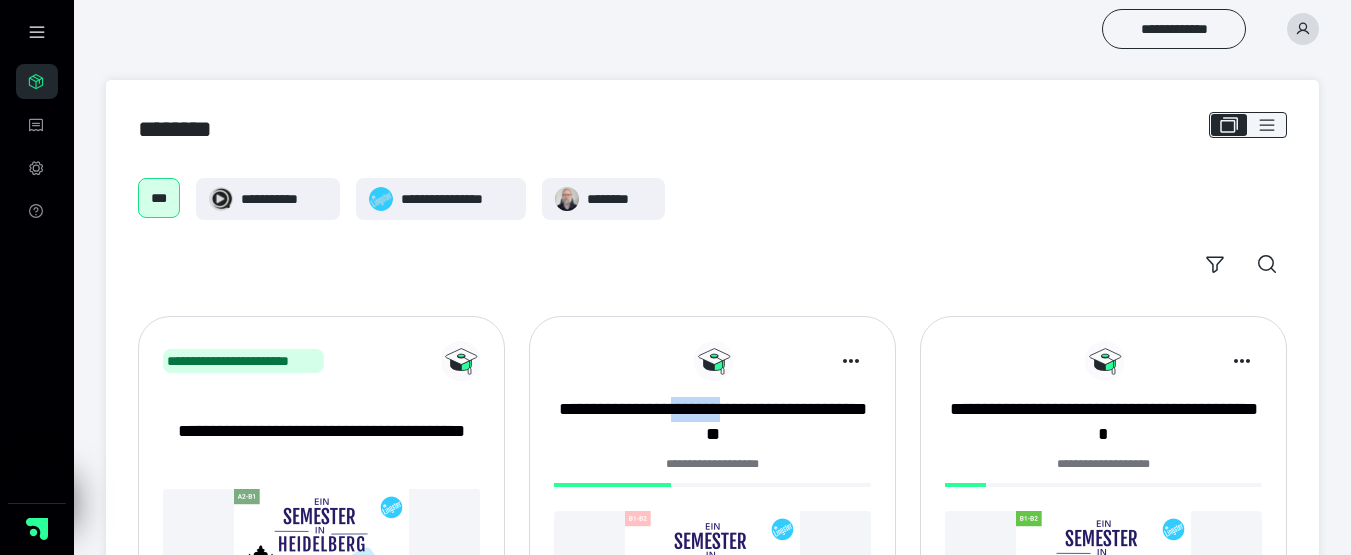 click on "**********" at bounding box center [712, 533] 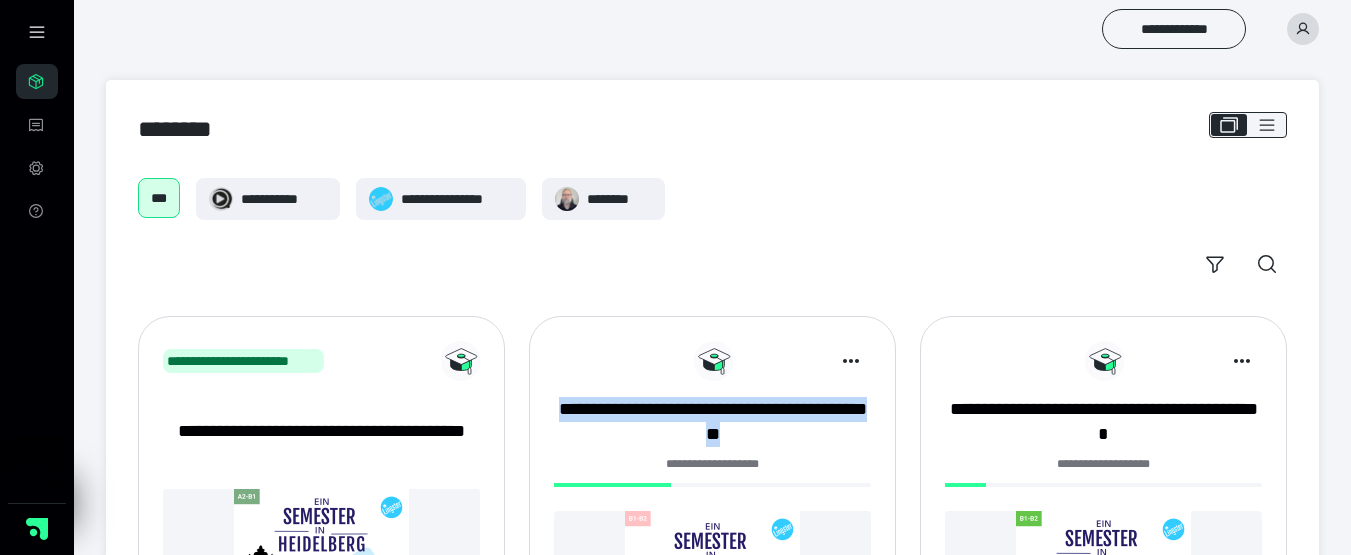click on "**********" at bounding box center [712, 533] 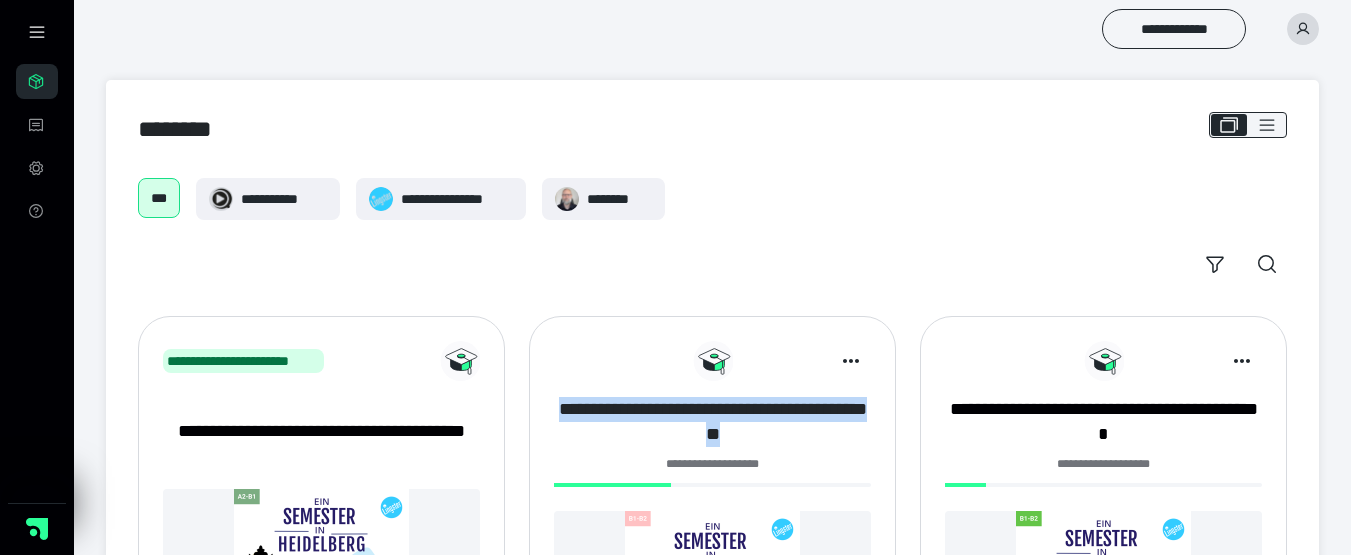 click on "**********" at bounding box center [712, 422] 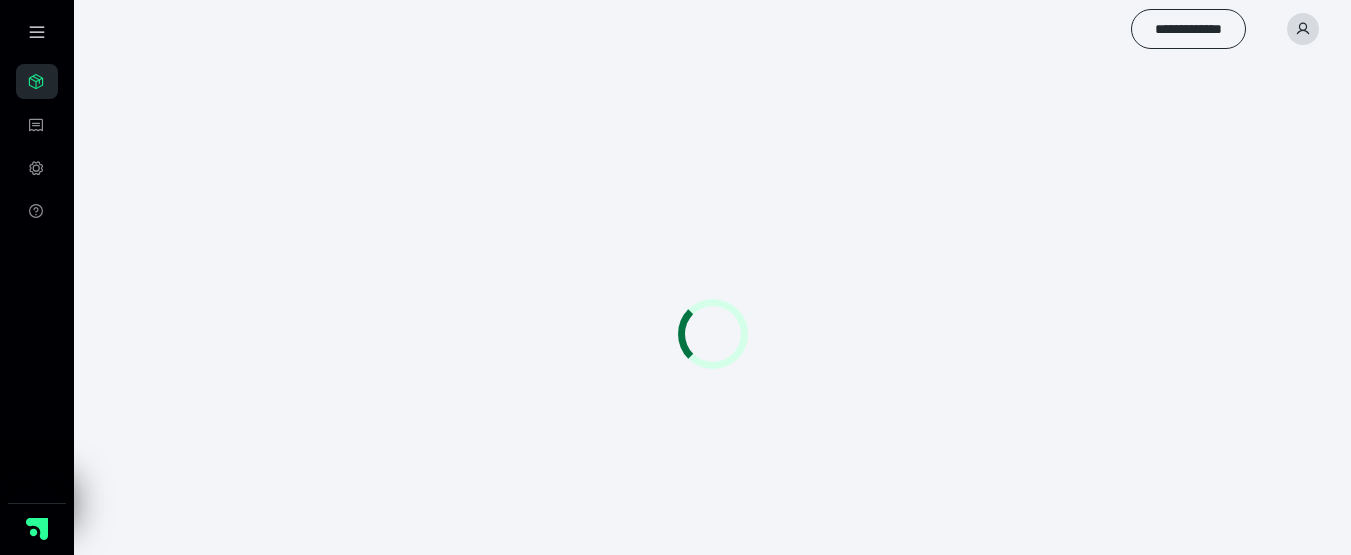 scroll, scrollTop: 0, scrollLeft: 0, axis: both 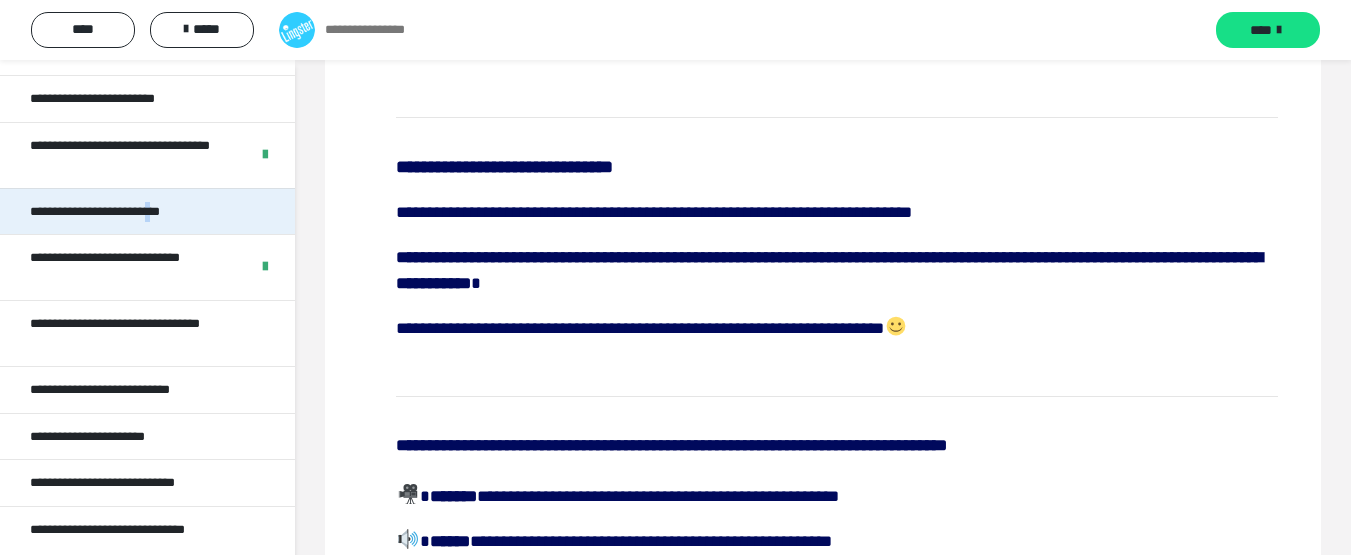 click on "**********" at bounding box center (109, 212) 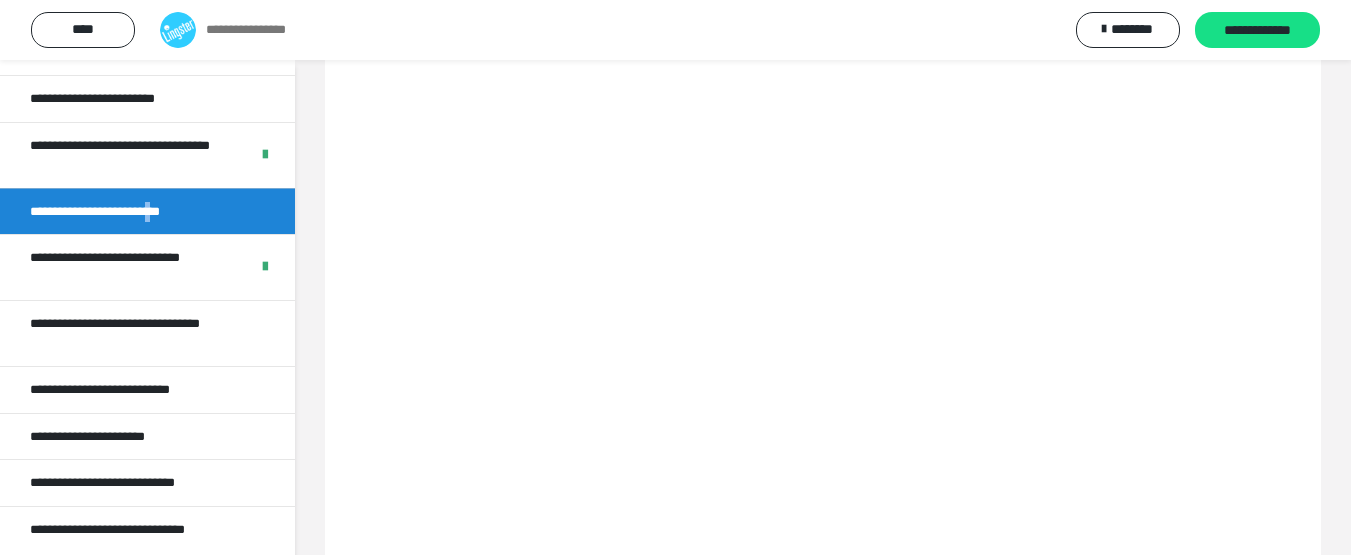 scroll, scrollTop: 2846, scrollLeft: 0, axis: vertical 